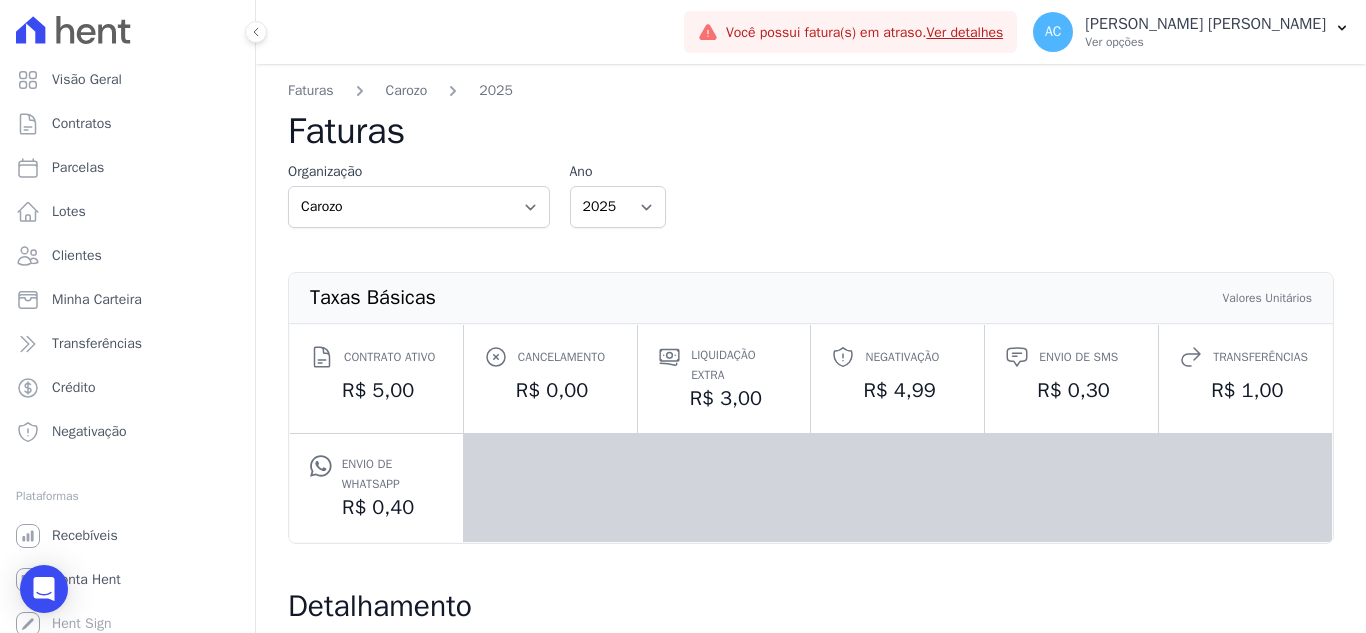 scroll, scrollTop: 0, scrollLeft: 0, axis: both 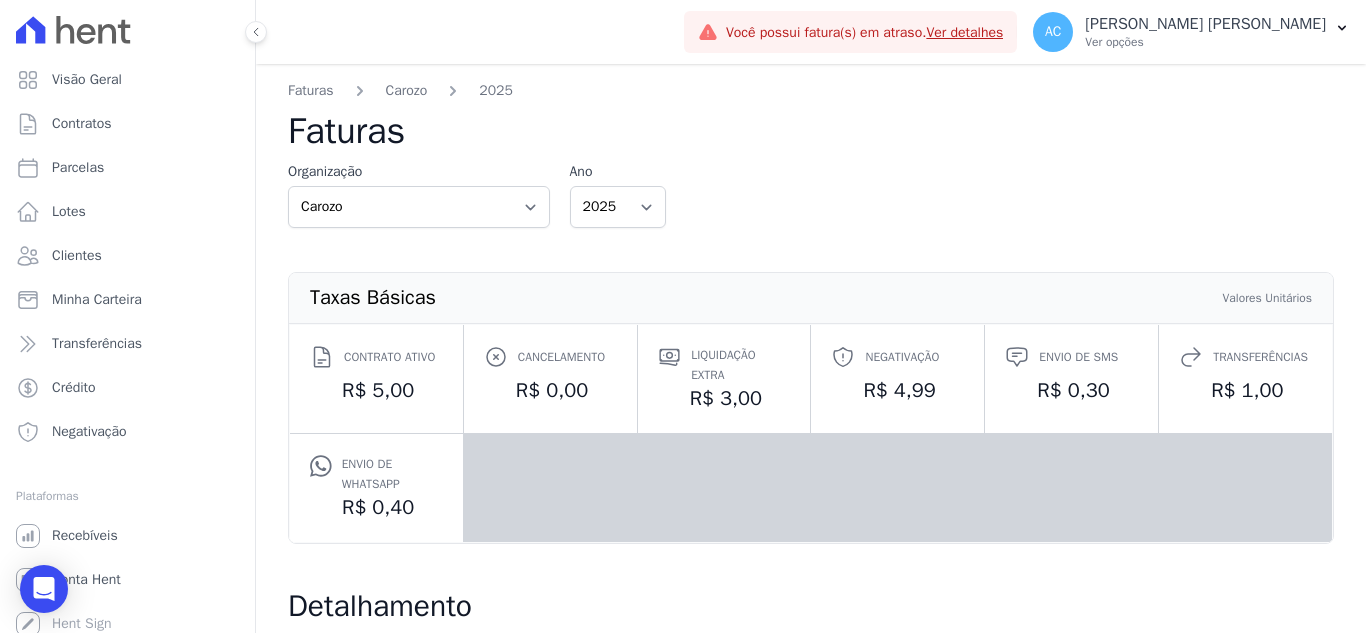 drag, startPoint x: 1347, startPoint y: 228, endPoint x: 1346, endPoint y: 288, distance: 60.00833 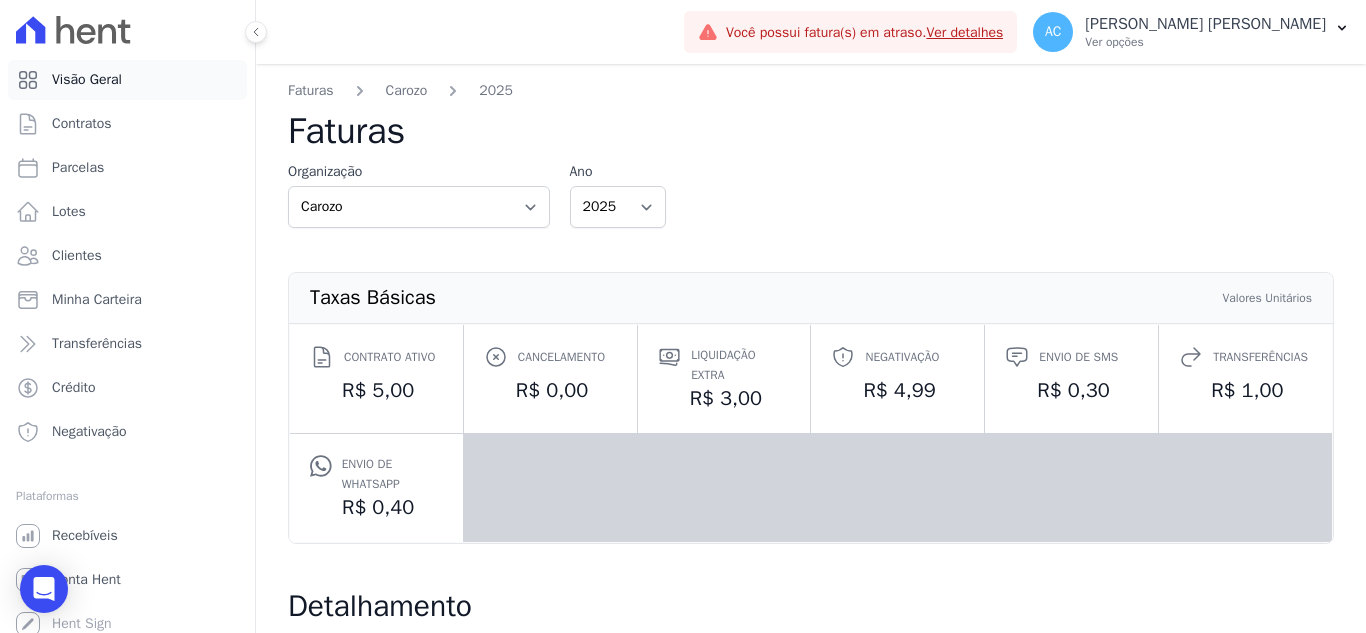 click on "Visão Geral" at bounding box center (87, 80) 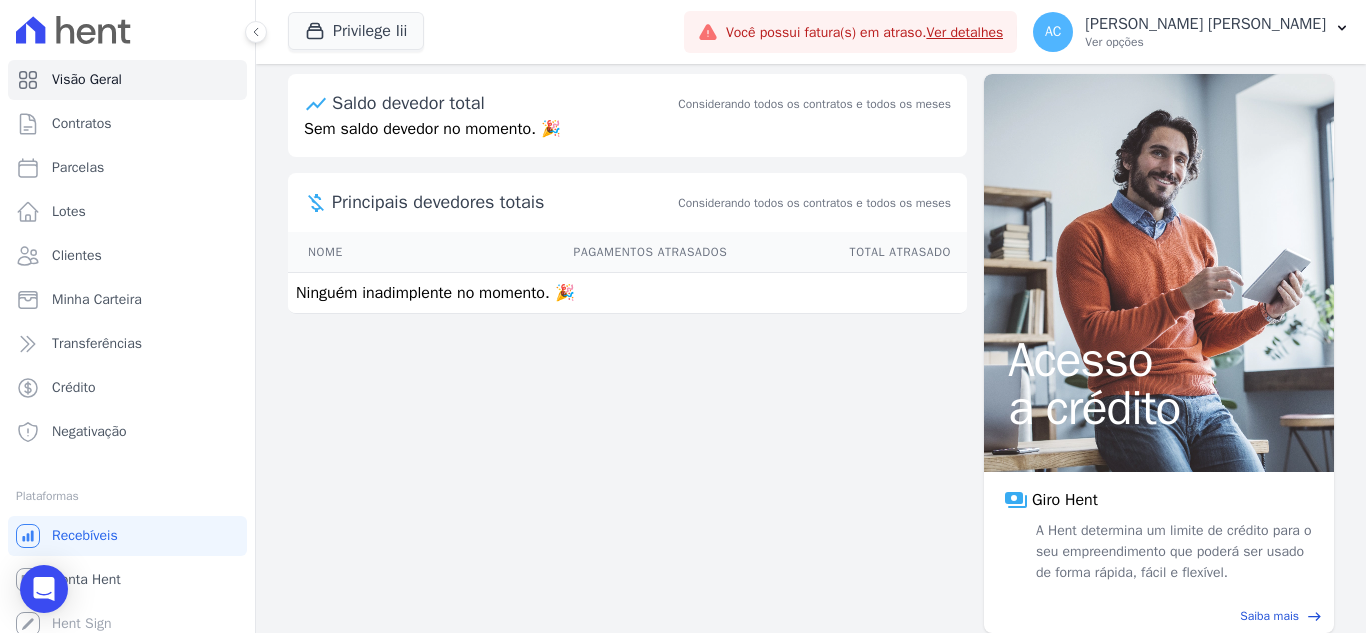 scroll, scrollTop: 0, scrollLeft: 0, axis: both 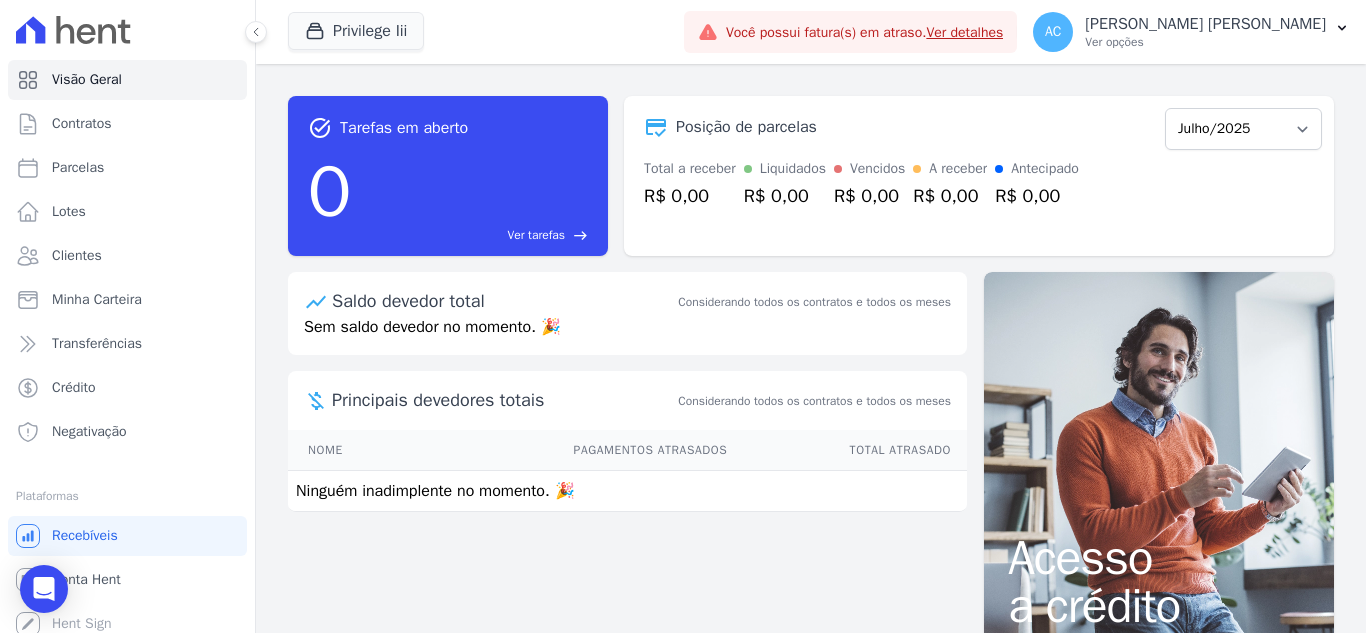 click on "Você possui fatura(s) em atraso.
Ver detalhes" at bounding box center [850, 32] 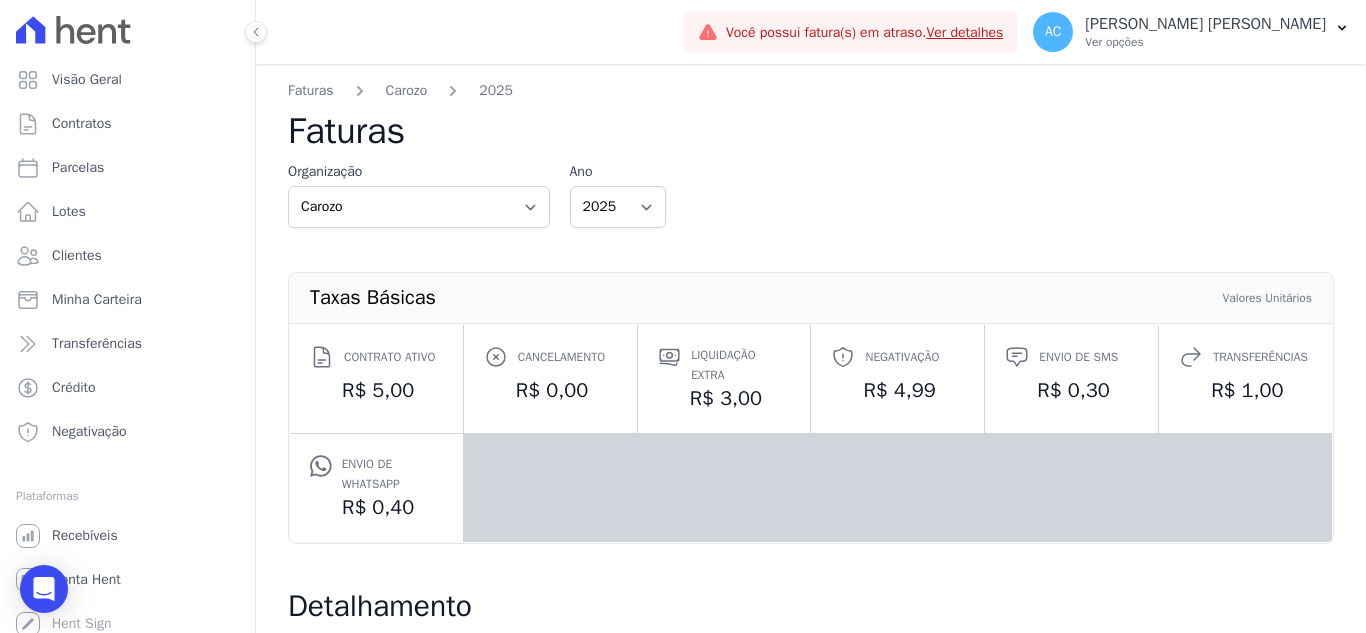 scroll, scrollTop: 497, scrollLeft: 0, axis: vertical 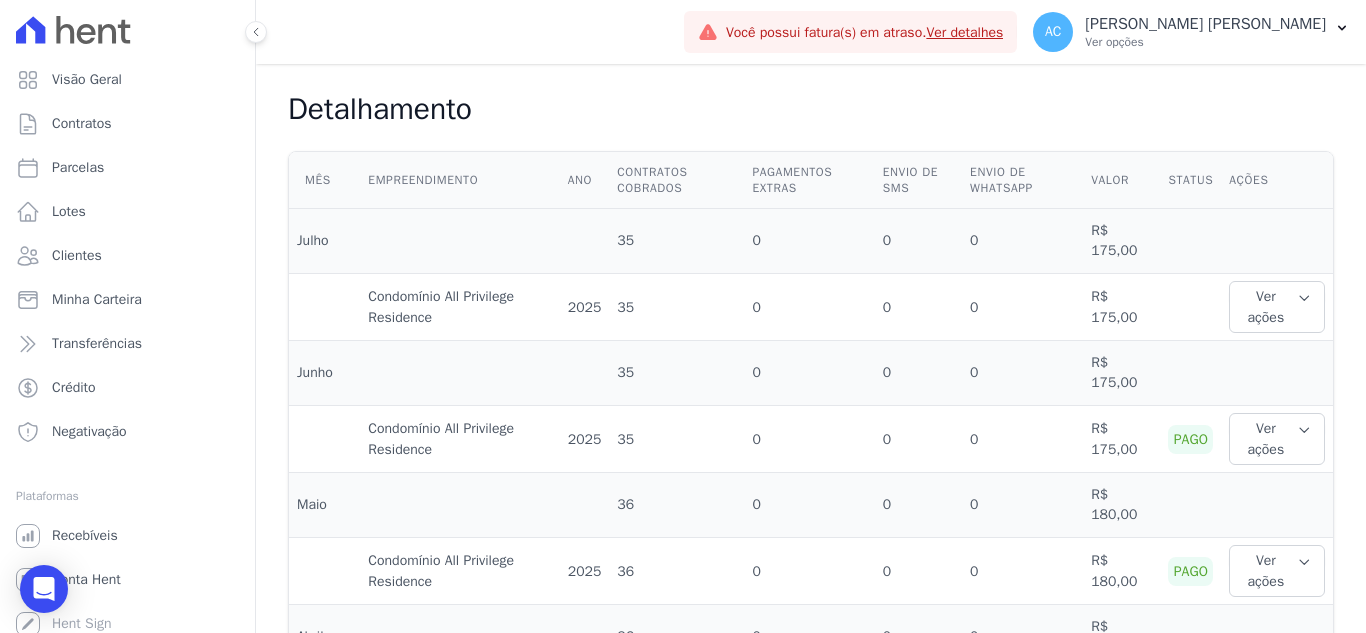 click on "Mês
Empreendimento
Ano
Contratos cobrados
Pagamentos extras
Envio de SMS
Envio de Whatsapp
Valor
Status
Ações
Julho
35
0" at bounding box center (811, 642) 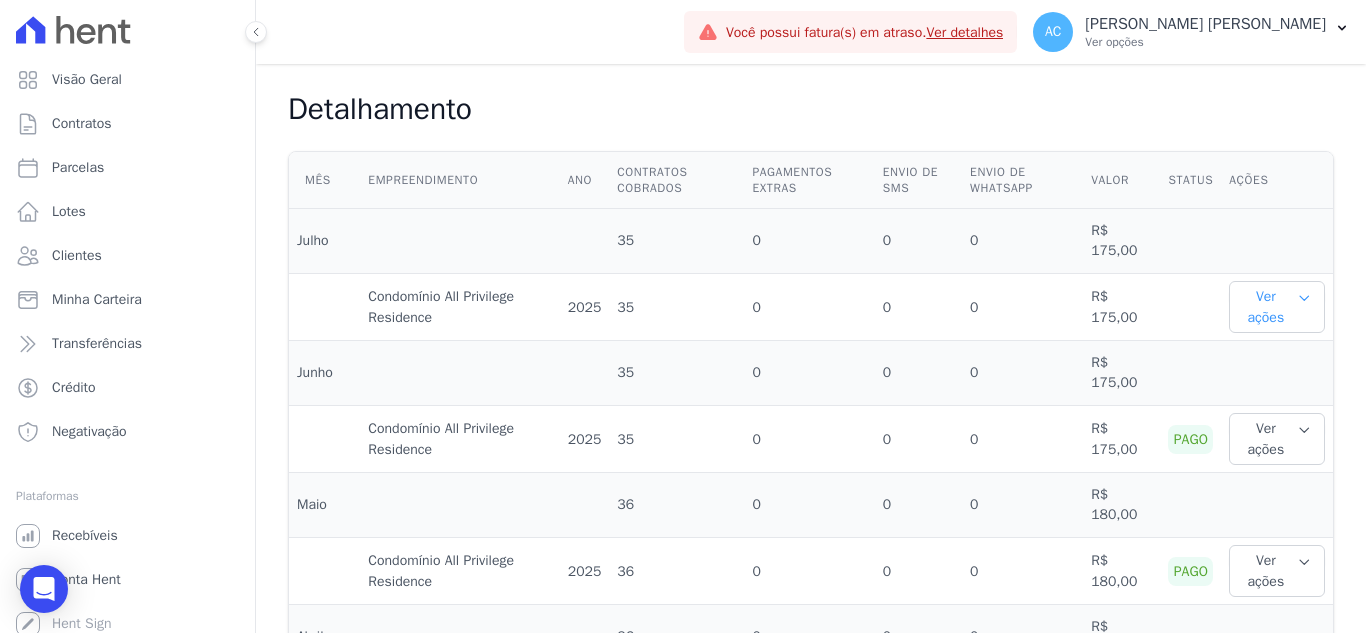 click on "Ver ações" at bounding box center [1277, 307] 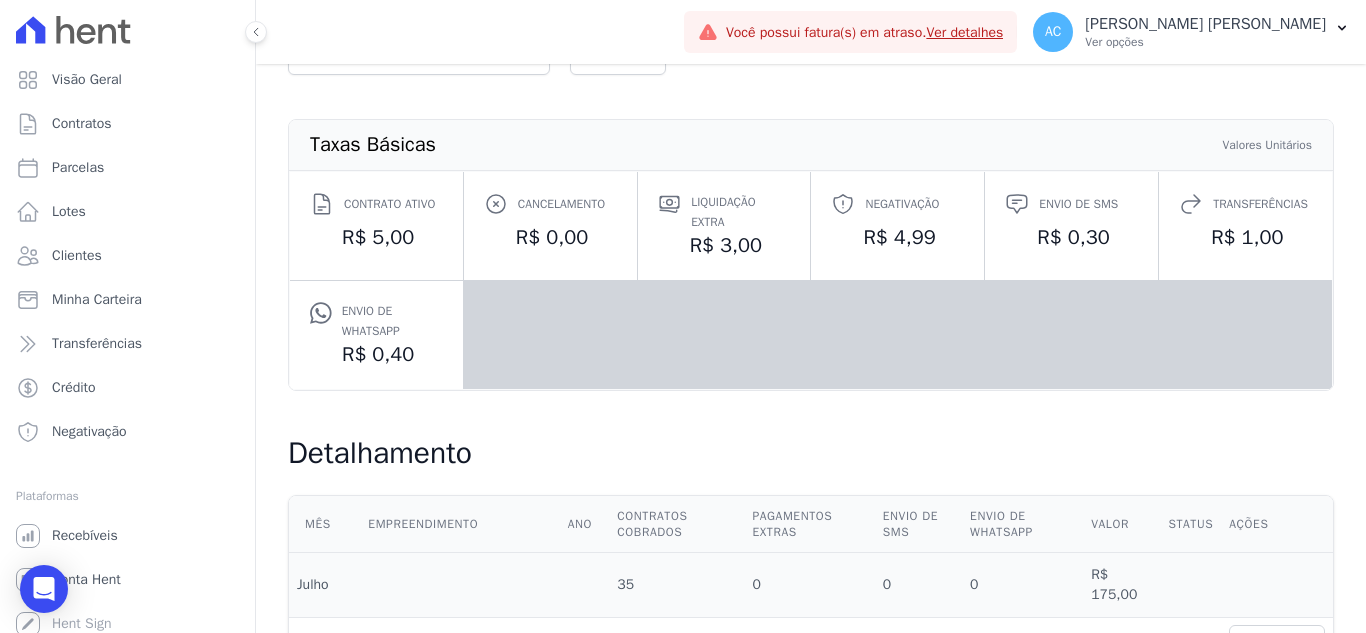 scroll, scrollTop: 0, scrollLeft: 0, axis: both 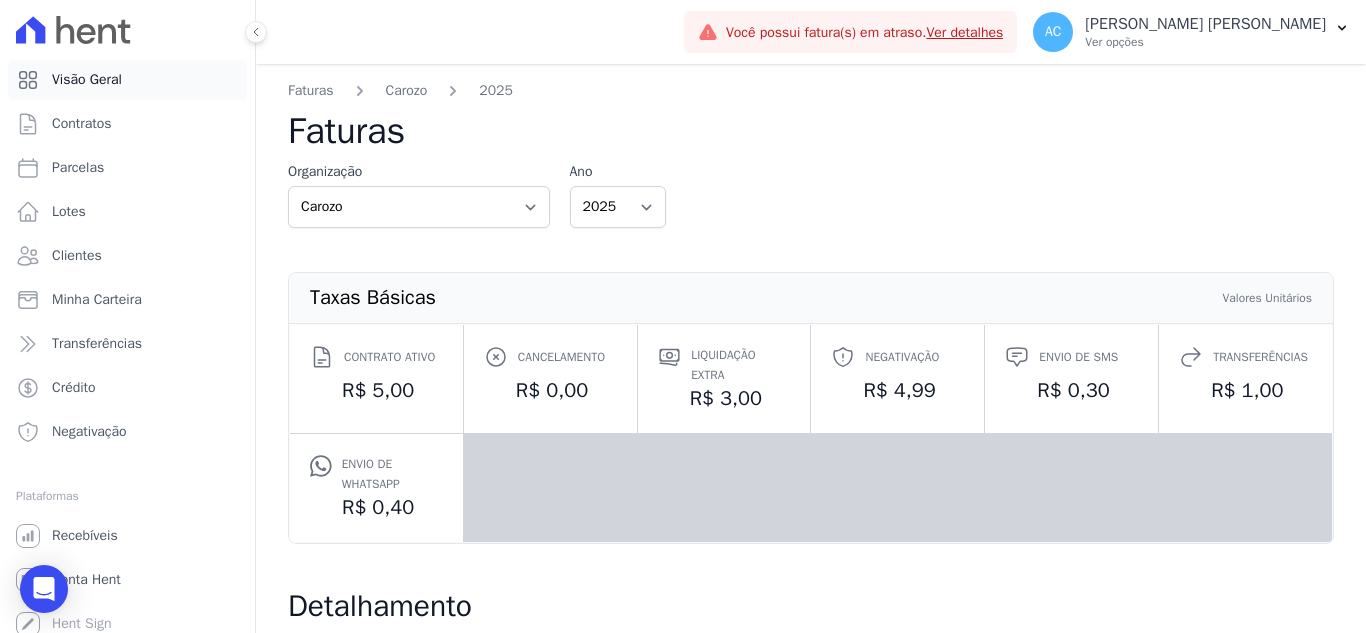 click on "Visão Geral" at bounding box center (127, 80) 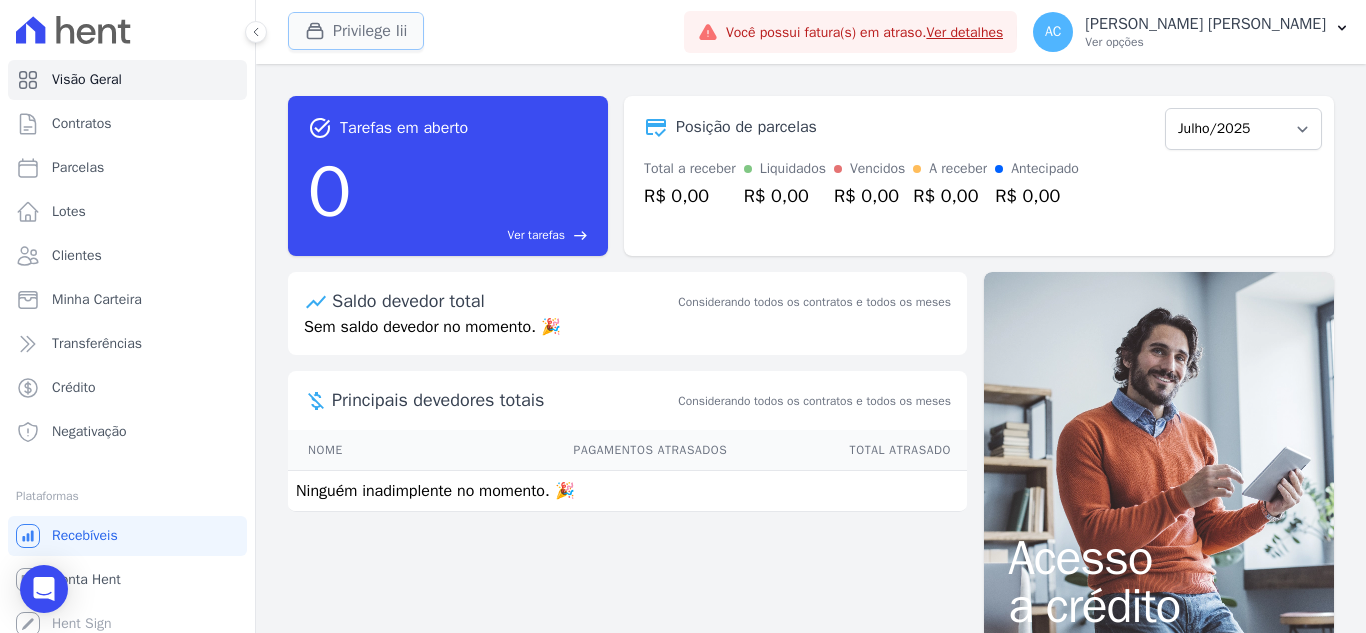 click on "Privilege Iii" at bounding box center (356, 31) 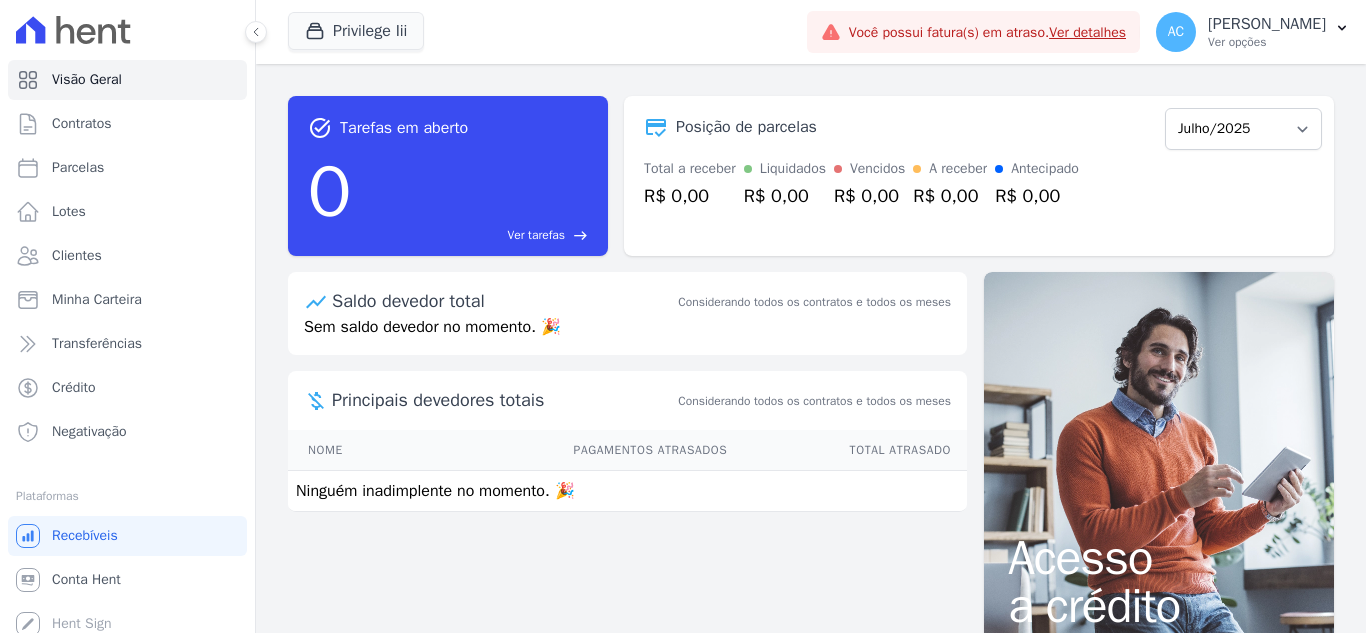 scroll, scrollTop: 0, scrollLeft: 0, axis: both 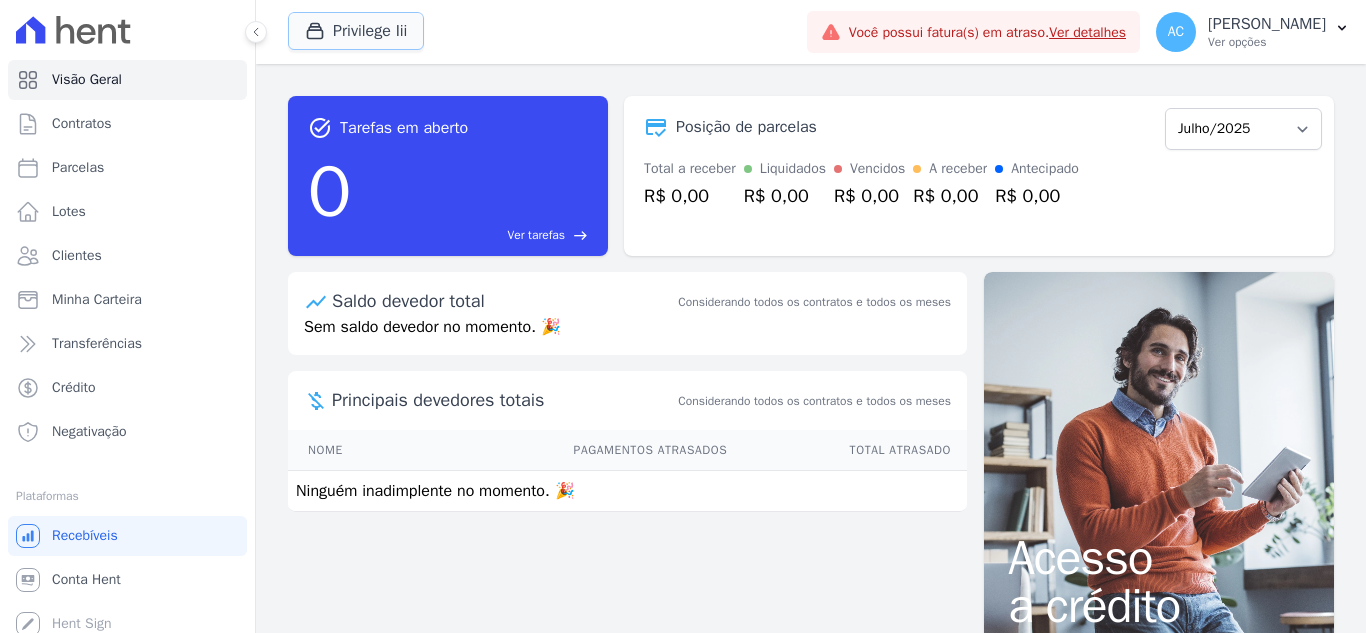 click on "Privilege Iii" at bounding box center [356, 31] 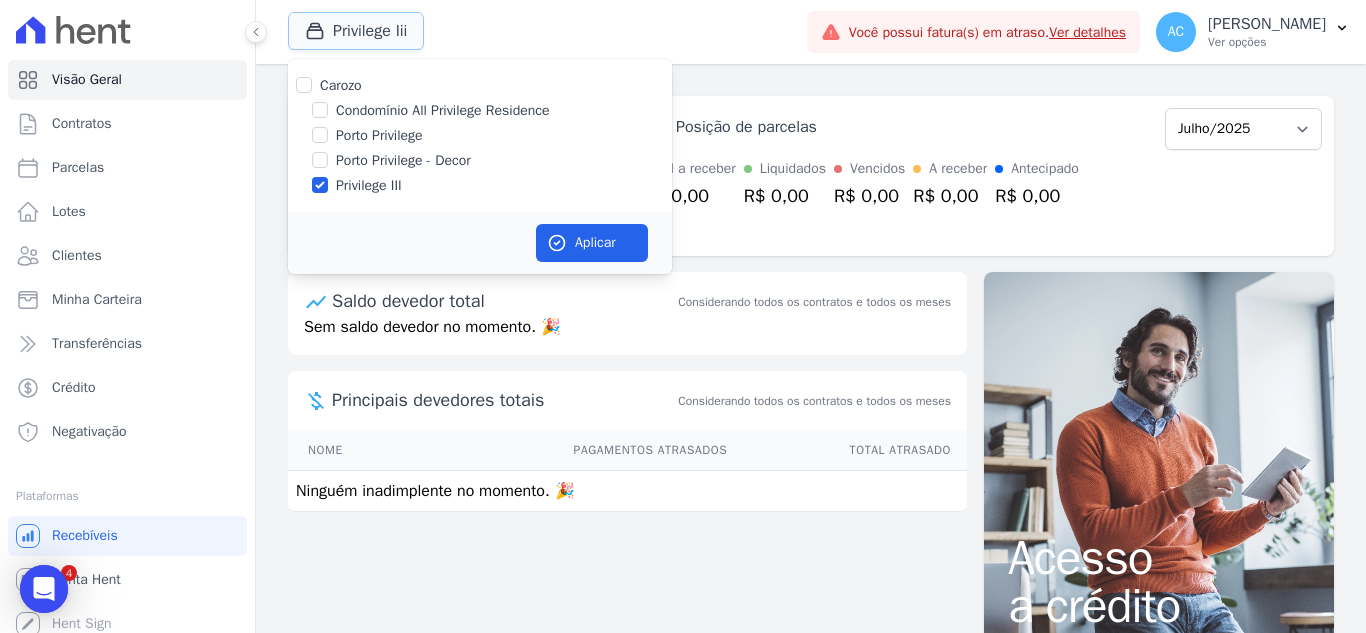 scroll, scrollTop: 0, scrollLeft: 0, axis: both 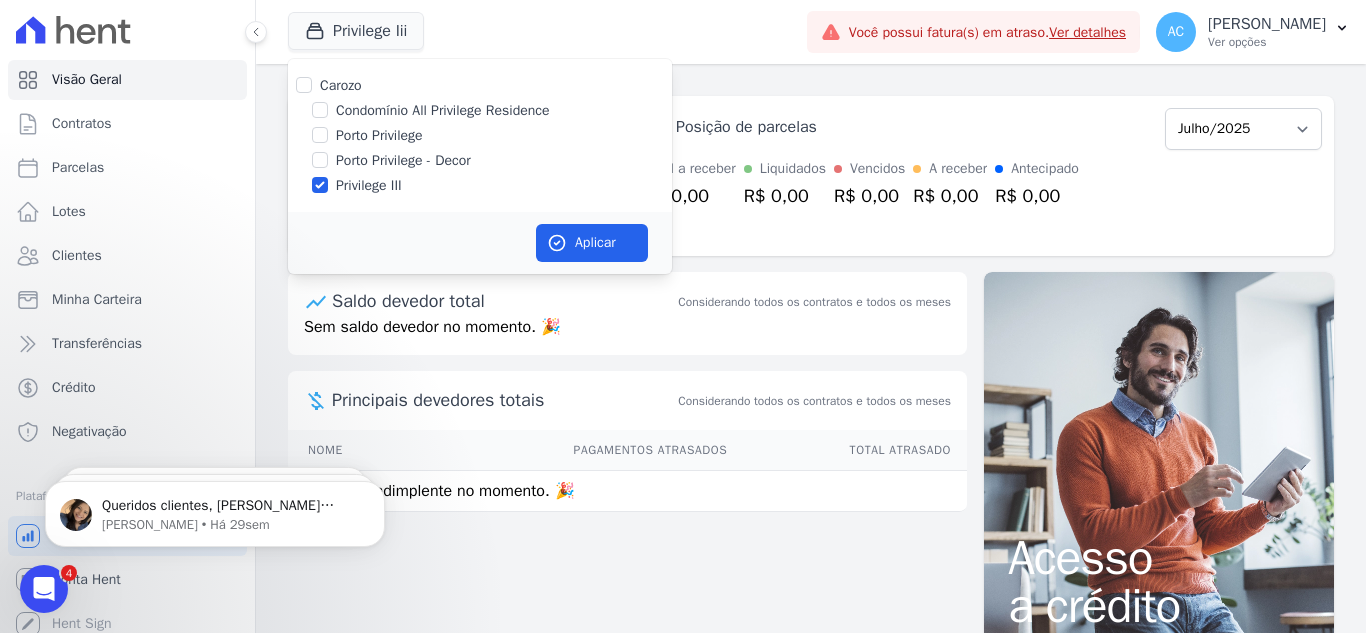 click on "Condomínio All Privilege Residence" at bounding box center (443, 110) 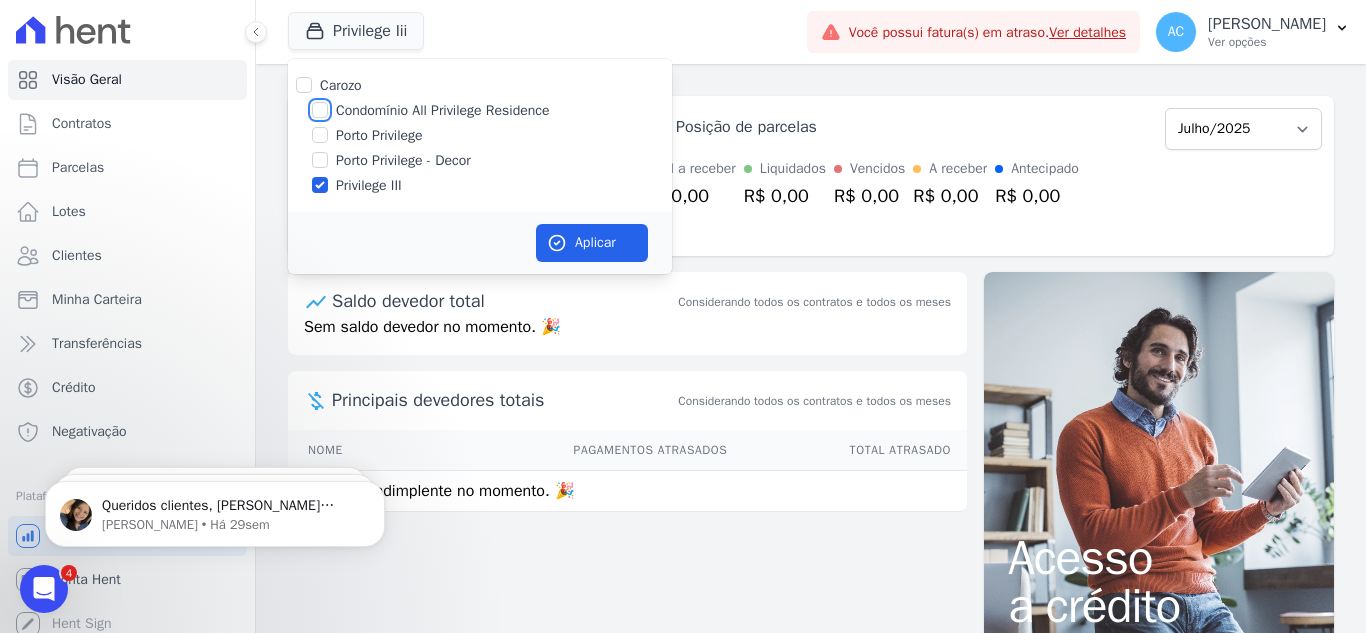 click on "Condomínio All Privilege Residence" at bounding box center [320, 110] 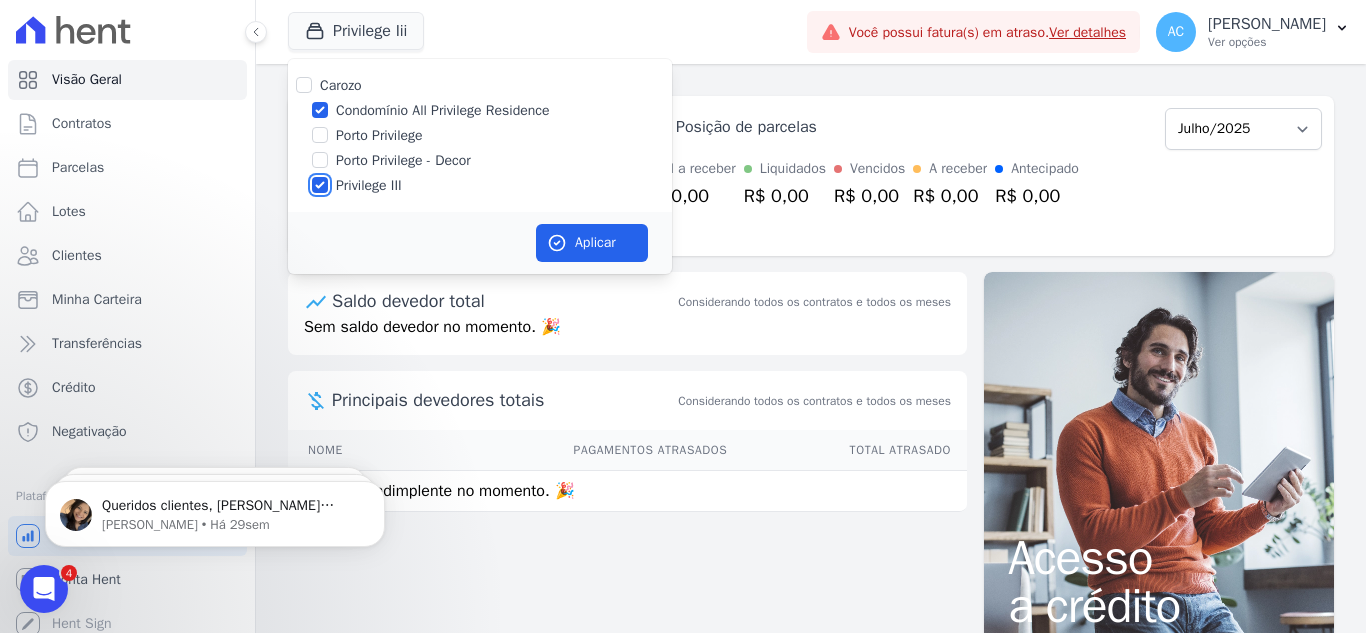 click on "Privilege III" at bounding box center (320, 185) 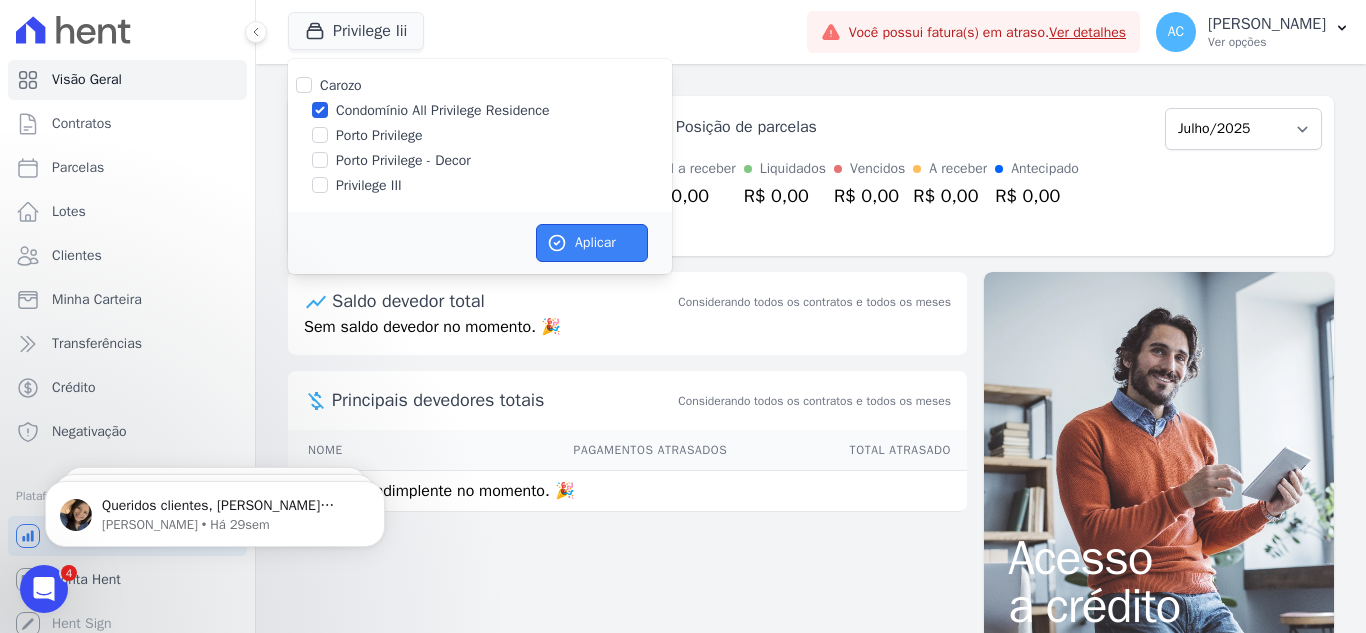 click on "Aplicar" at bounding box center (592, 243) 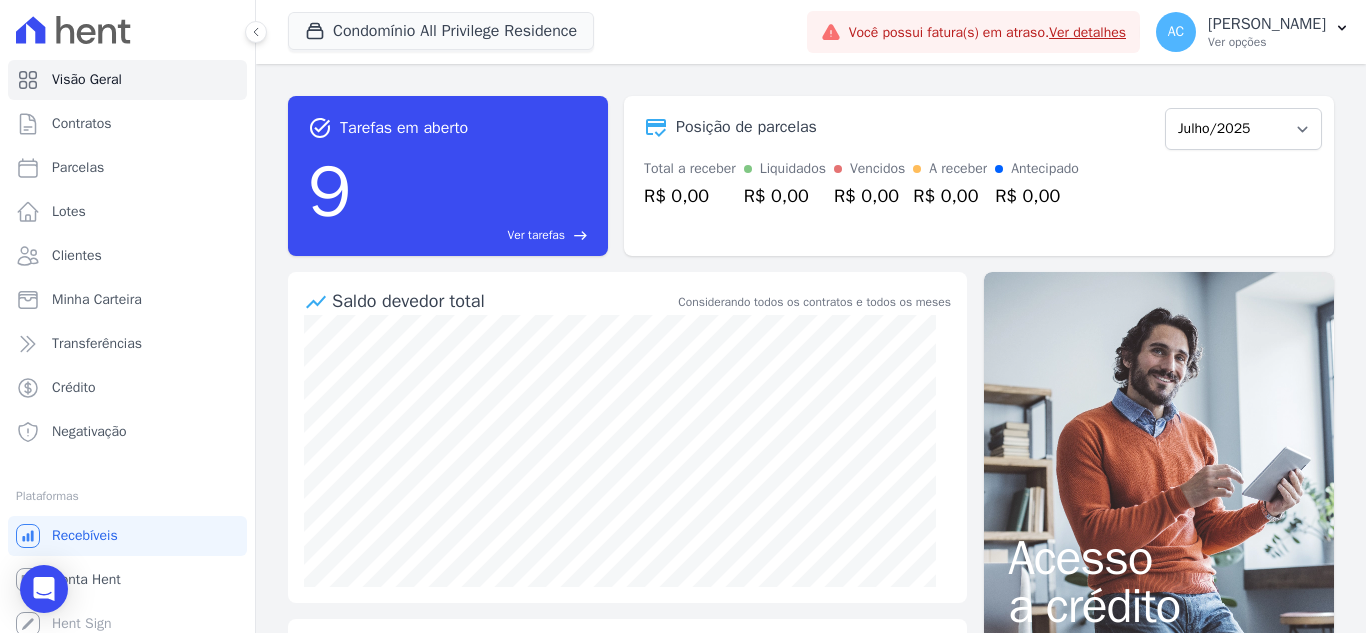 click on "Ver detalhes" at bounding box center (1087, 32) 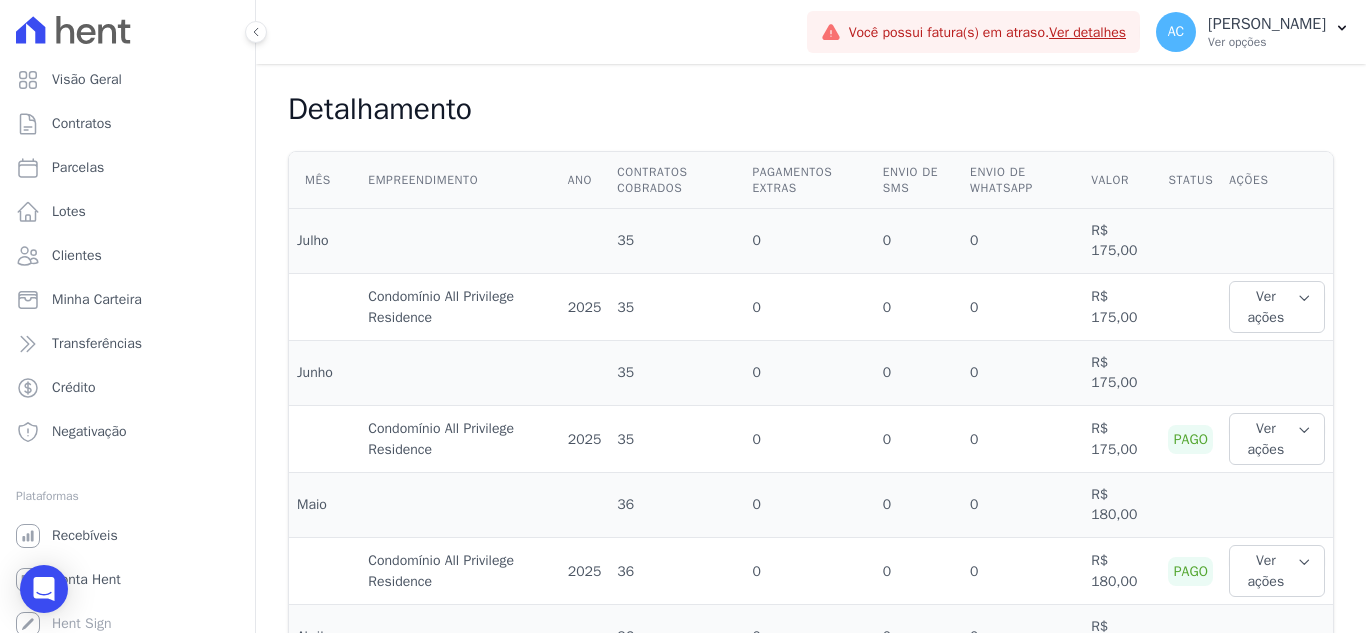 scroll, scrollTop: 525, scrollLeft: 0, axis: vertical 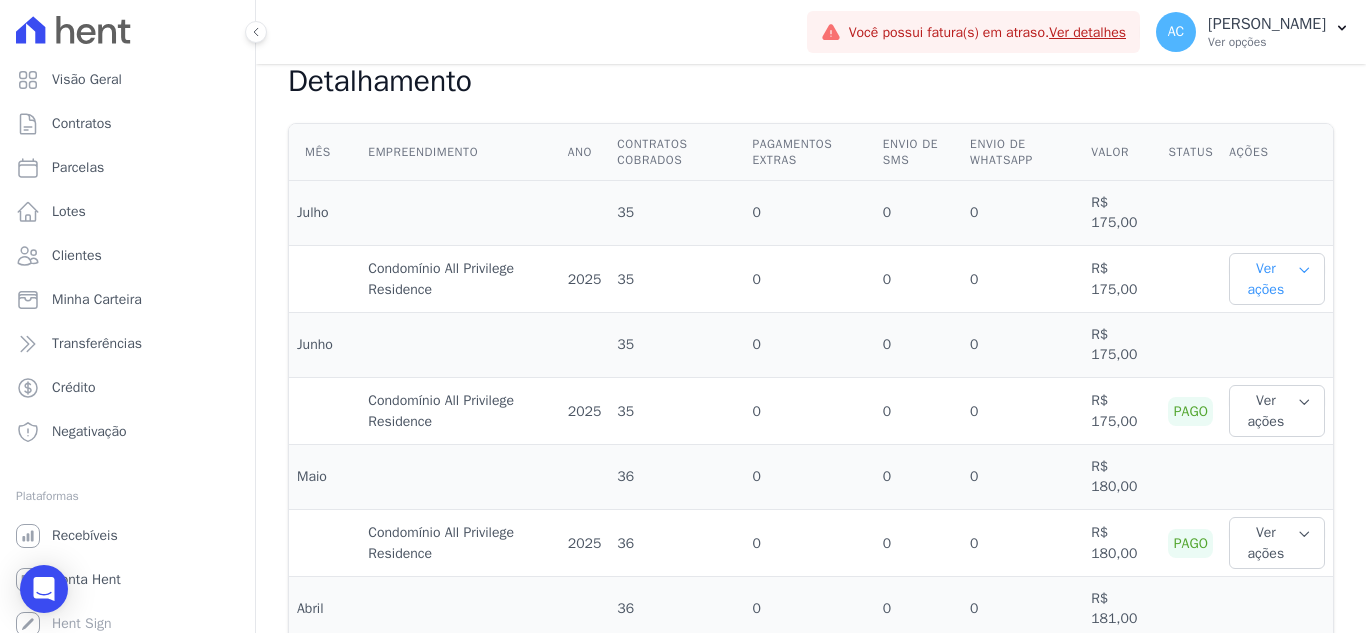 click on "Ver ações" at bounding box center (1277, 279) 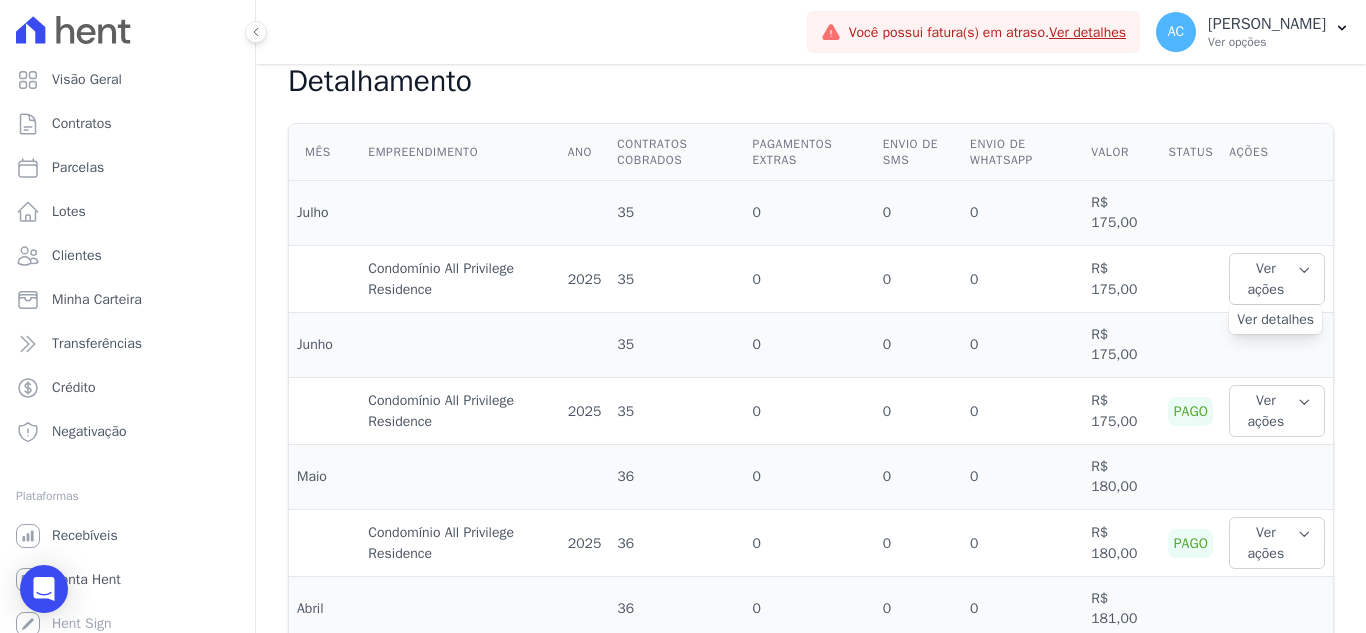 click on "Ver detalhes" at bounding box center (1275, 319) 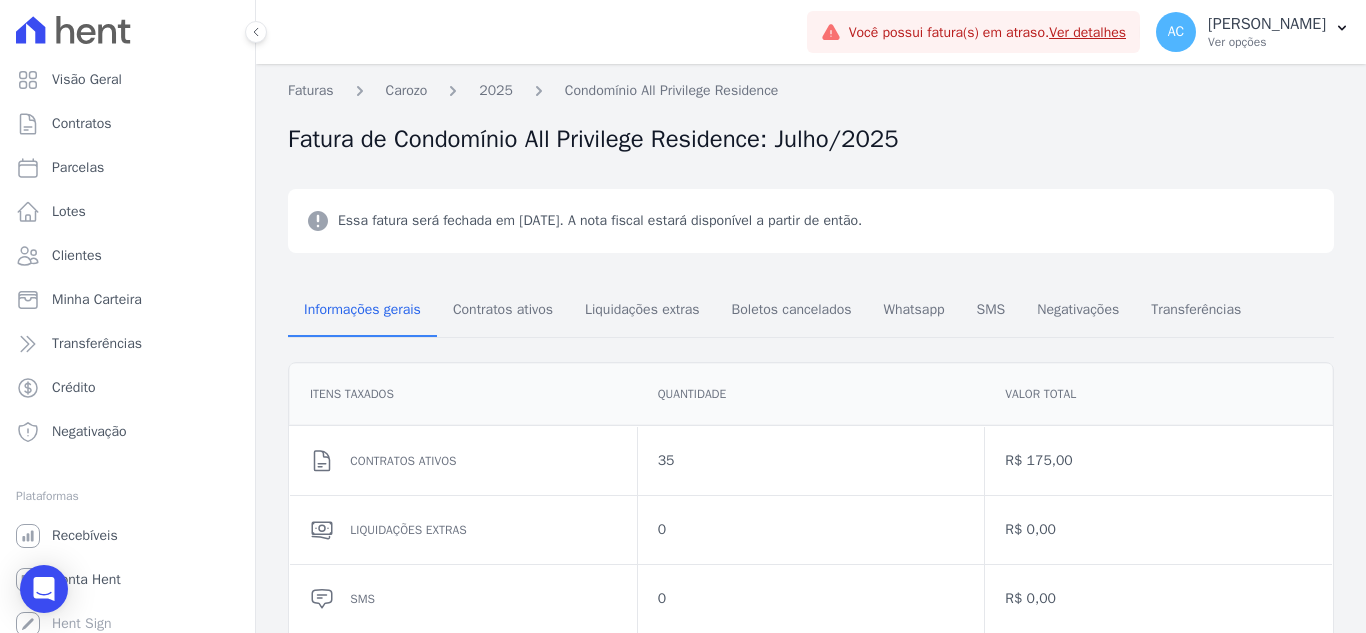 scroll, scrollTop: 78, scrollLeft: 0, axis: vertical 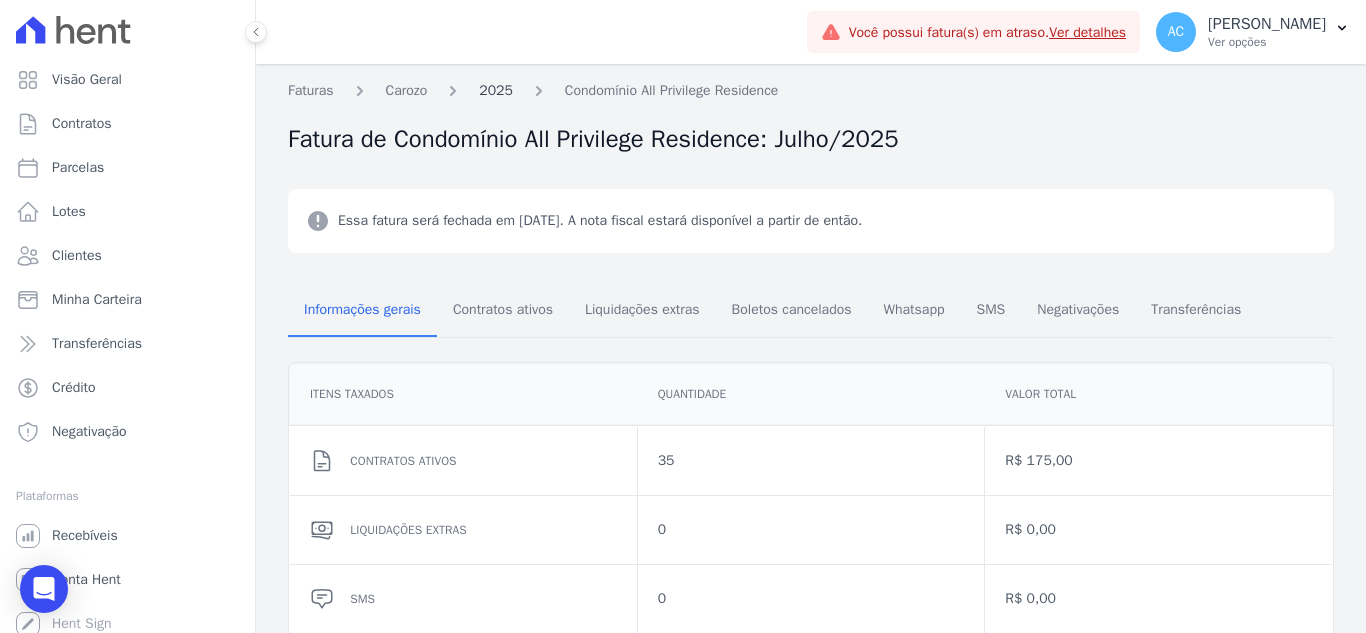 click on "2025" at bounding box center (496, 90) 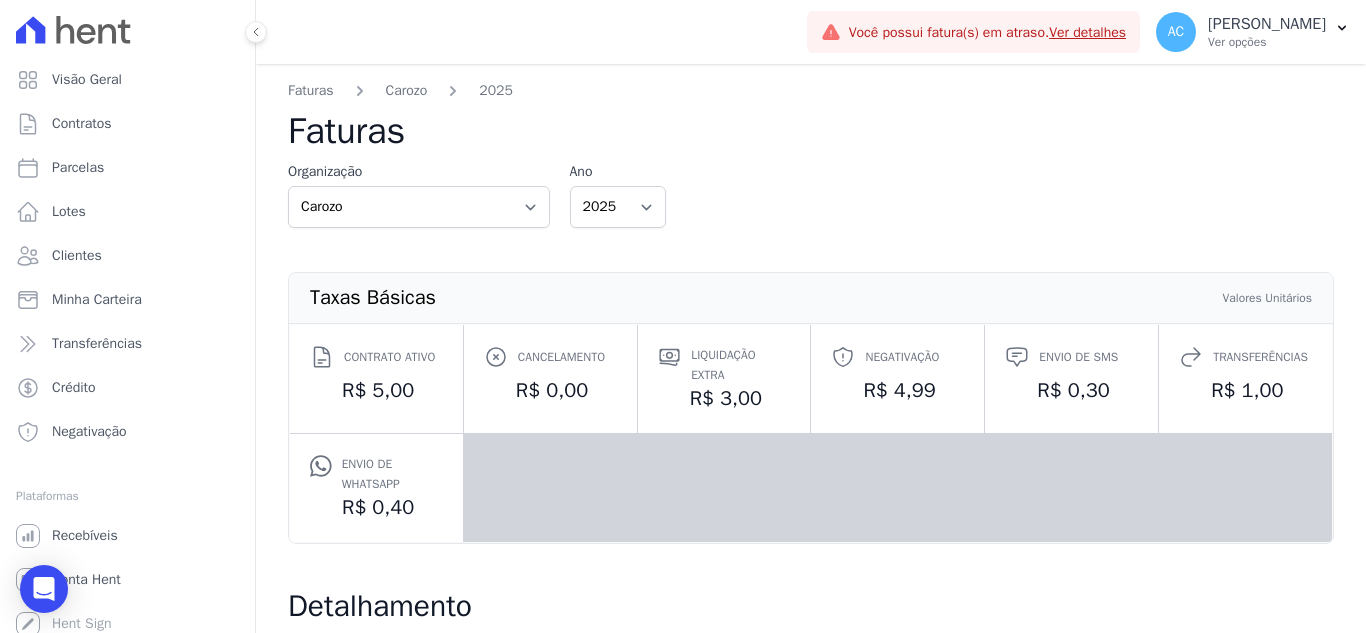 click on "Taxas Básicas
Valores Unitários
Contrato ativo
R$ 5,00
Cancelamento
R$ 0,00
Liquidação extra
R$ 3,00
R$ 4,99" at bounding box center (811, 408) 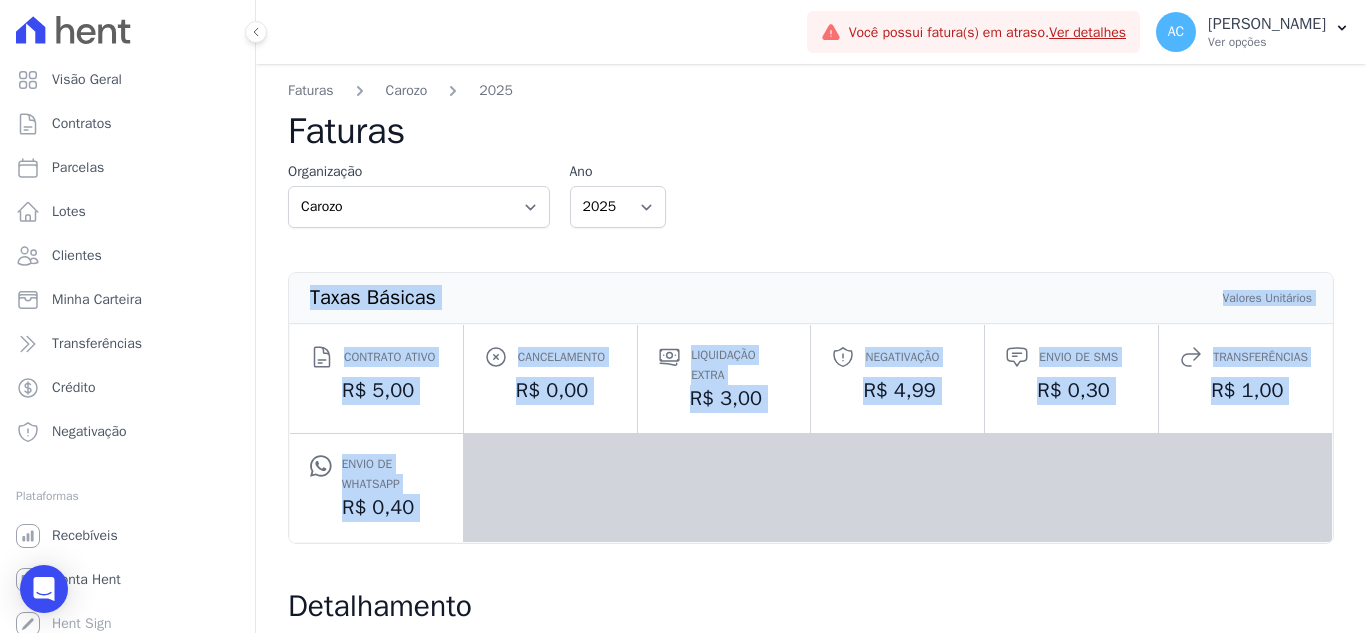 drag, startPoint x: 1344, startPoint y: 441, endPoint x: 1362, endPoint y: 440, distance: 18.027756 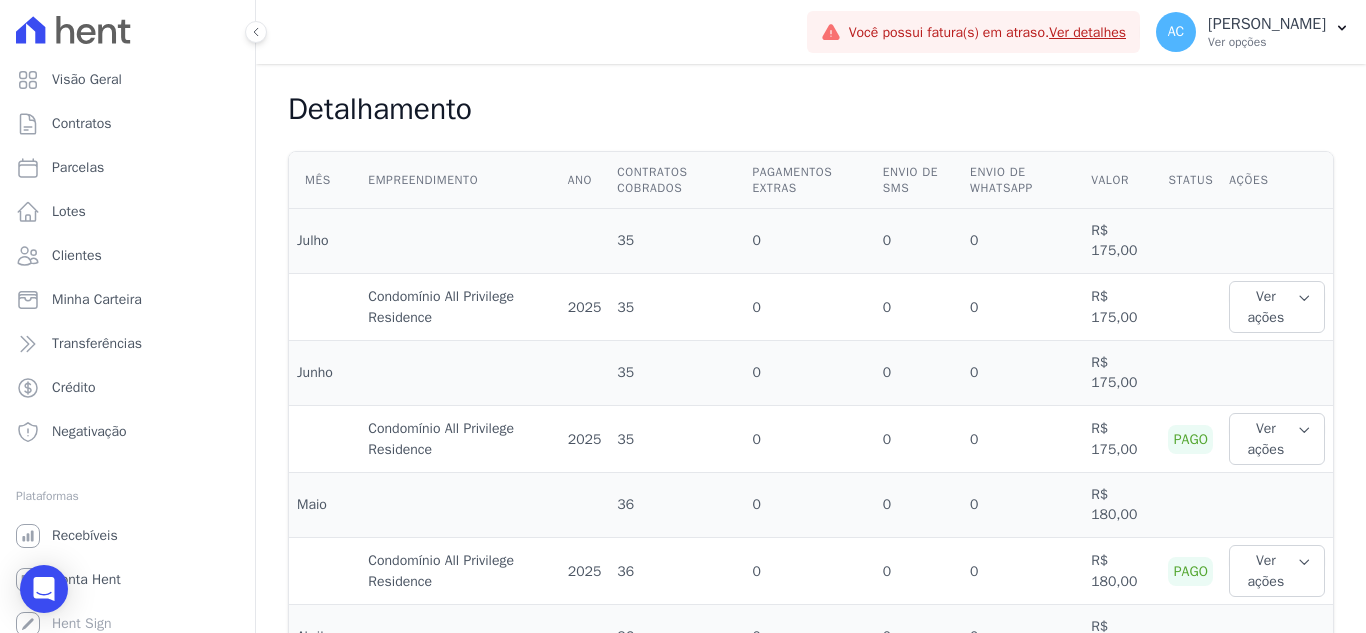 click at bounding box center [1277, 373] 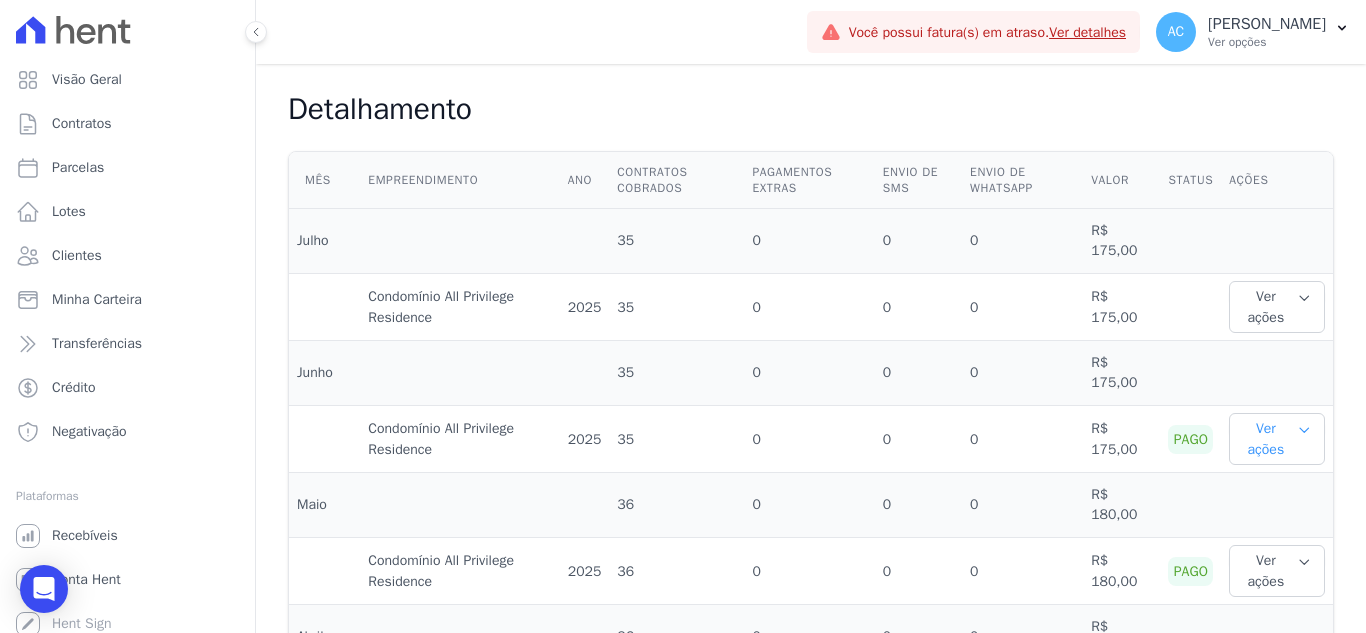 click on "Ver ações" at bounding box center [1277, 439] 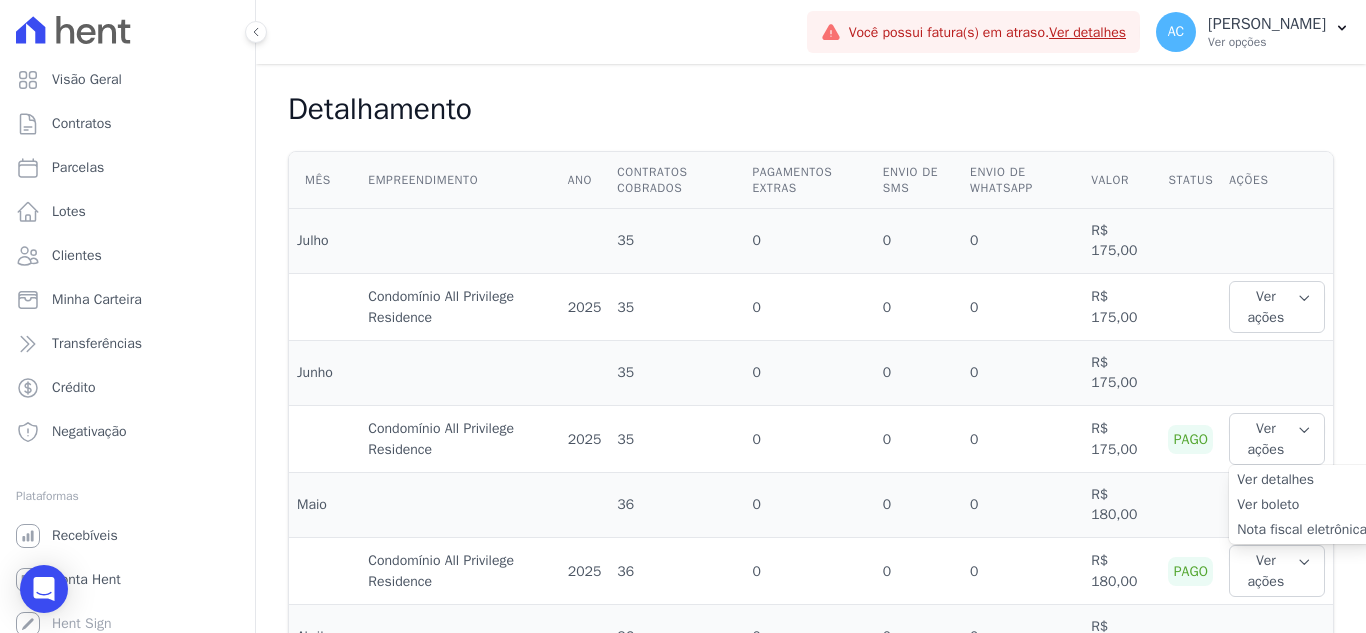 click on "Ver boleto" at bounding box center [1302, 504] 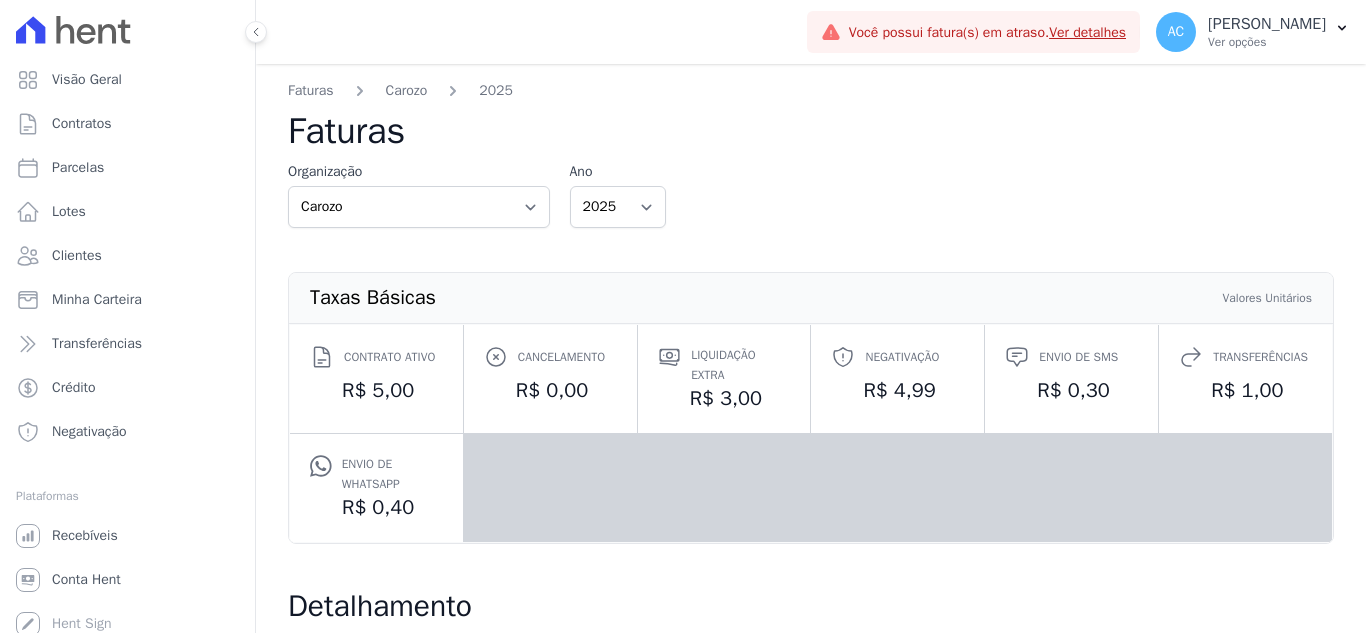 scroll, scrollTop: 0, scrollLeft: 0, axis: both 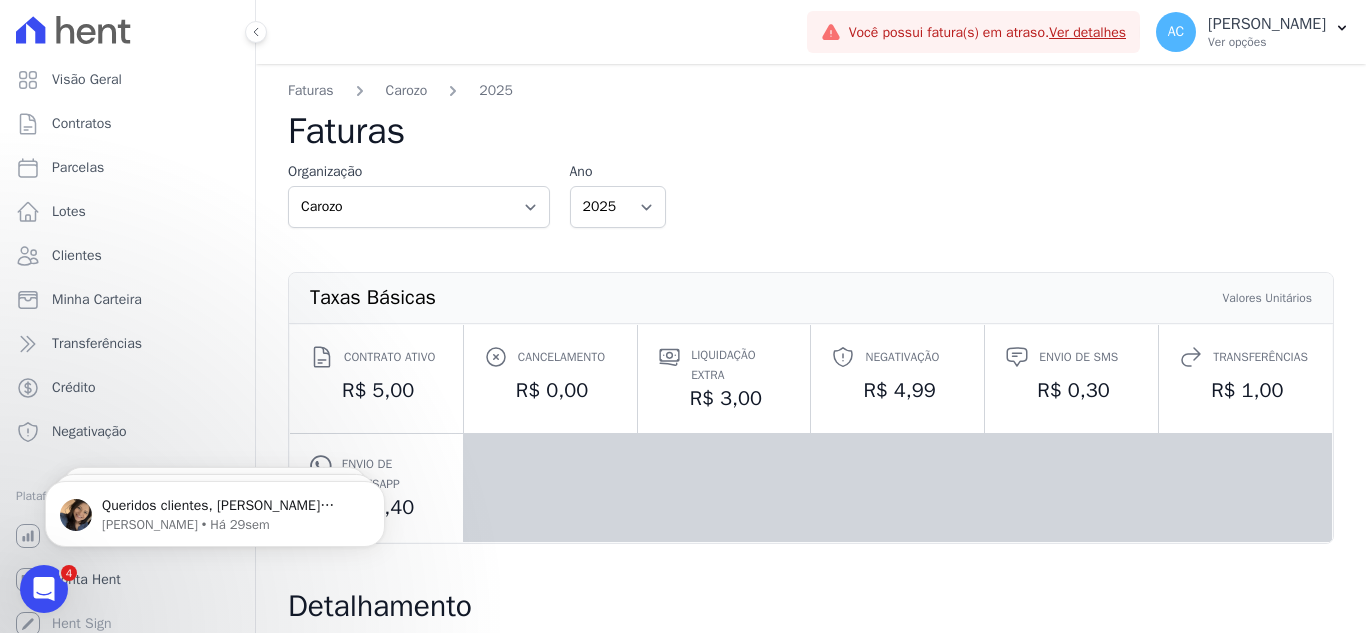 click on "Ver detalhes" at bounding box center (1087, 32) 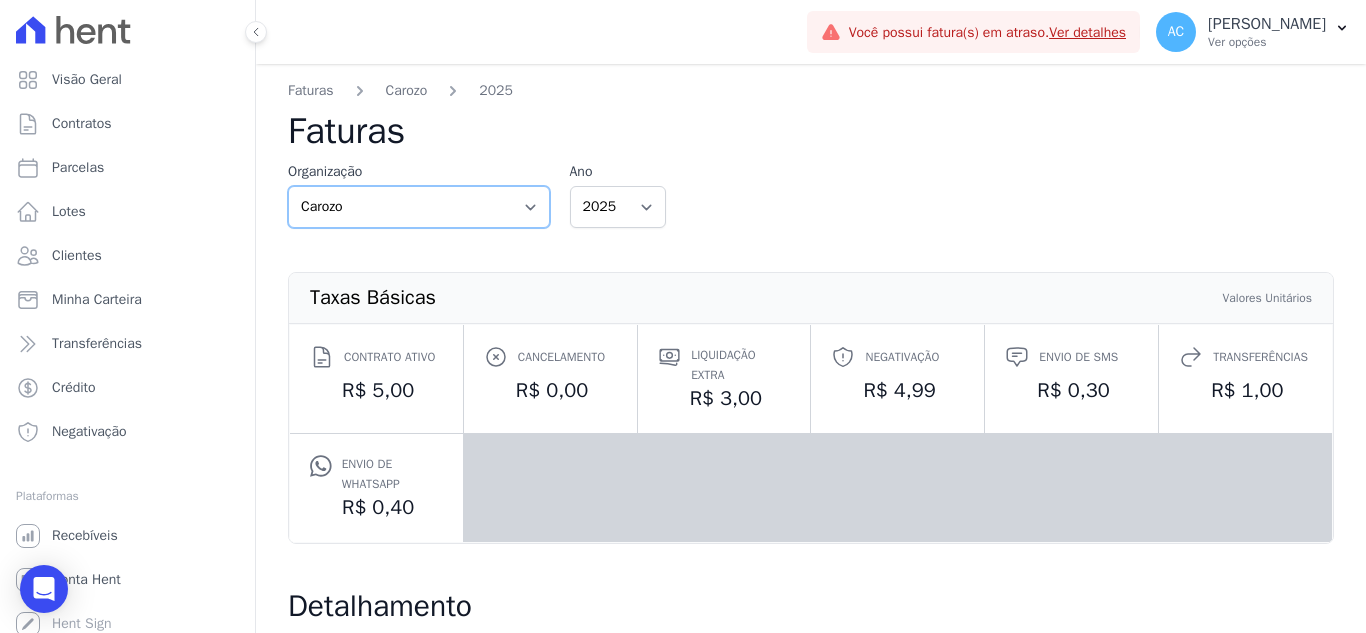 click on "Carozo" at bounding box center (419, 207) 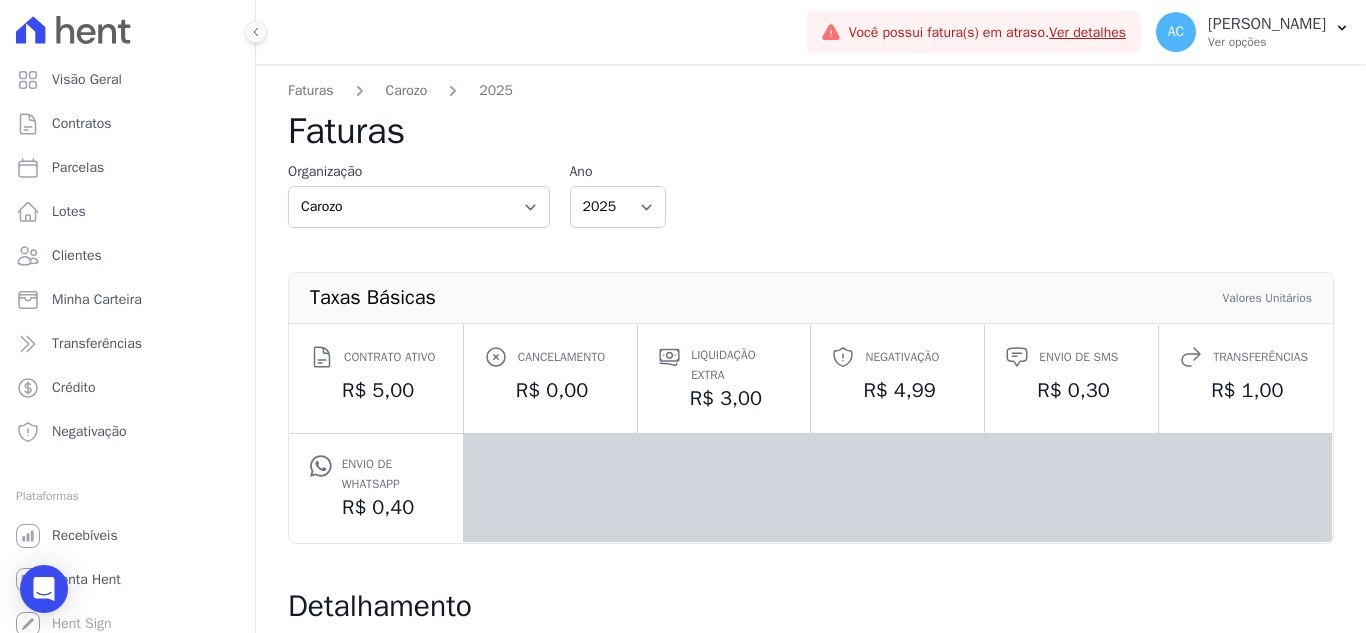 click on "Organização" at bounding box center (419, 171) 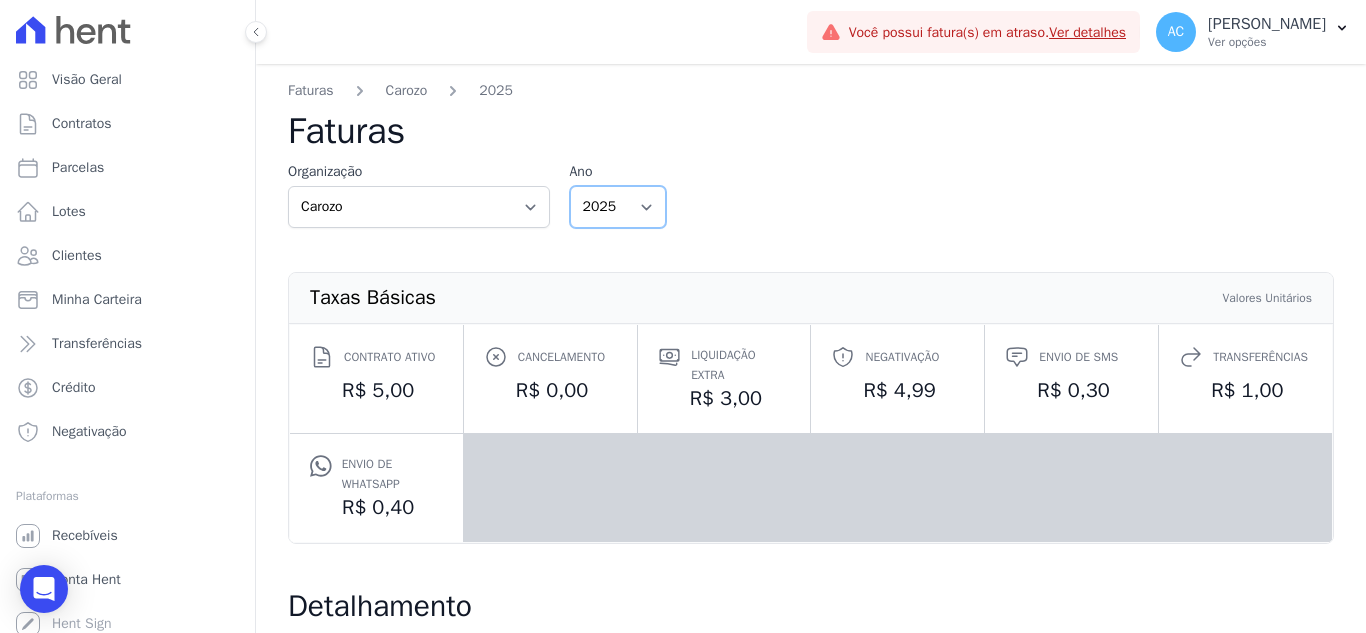 click on "2025
2024
2023
2022
2021" at bounding box center [618, 207] 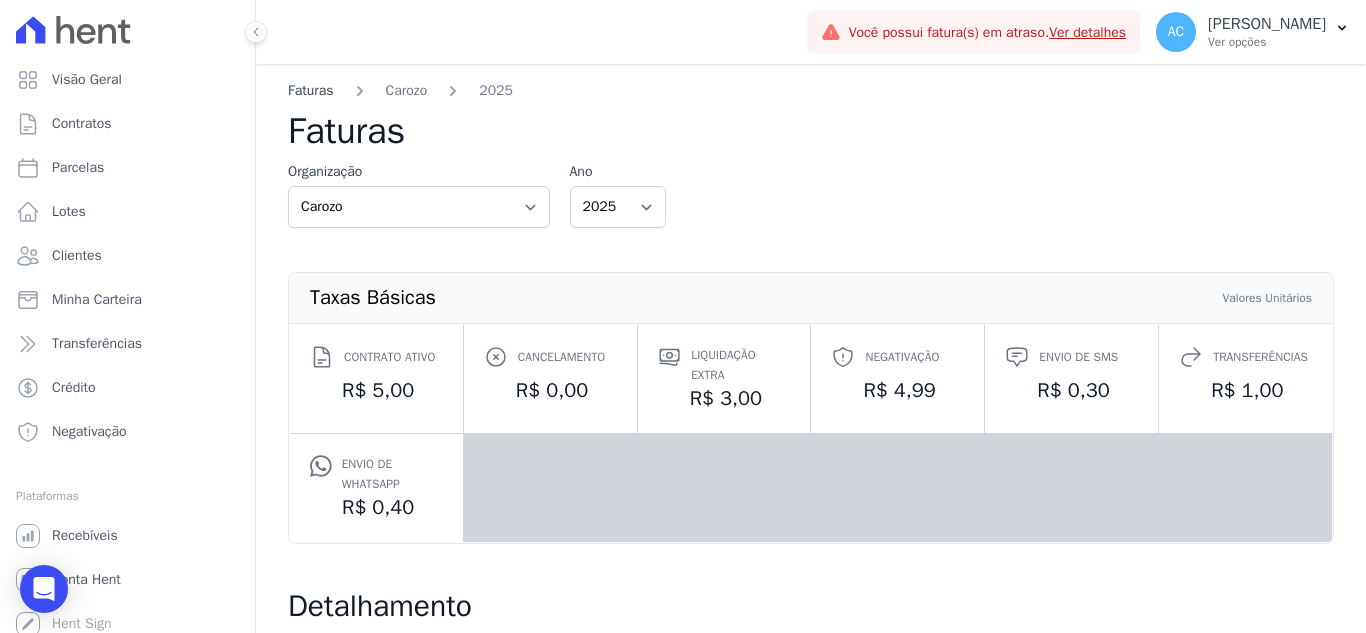 click on "Faturas" at bounding box center [311, 90] 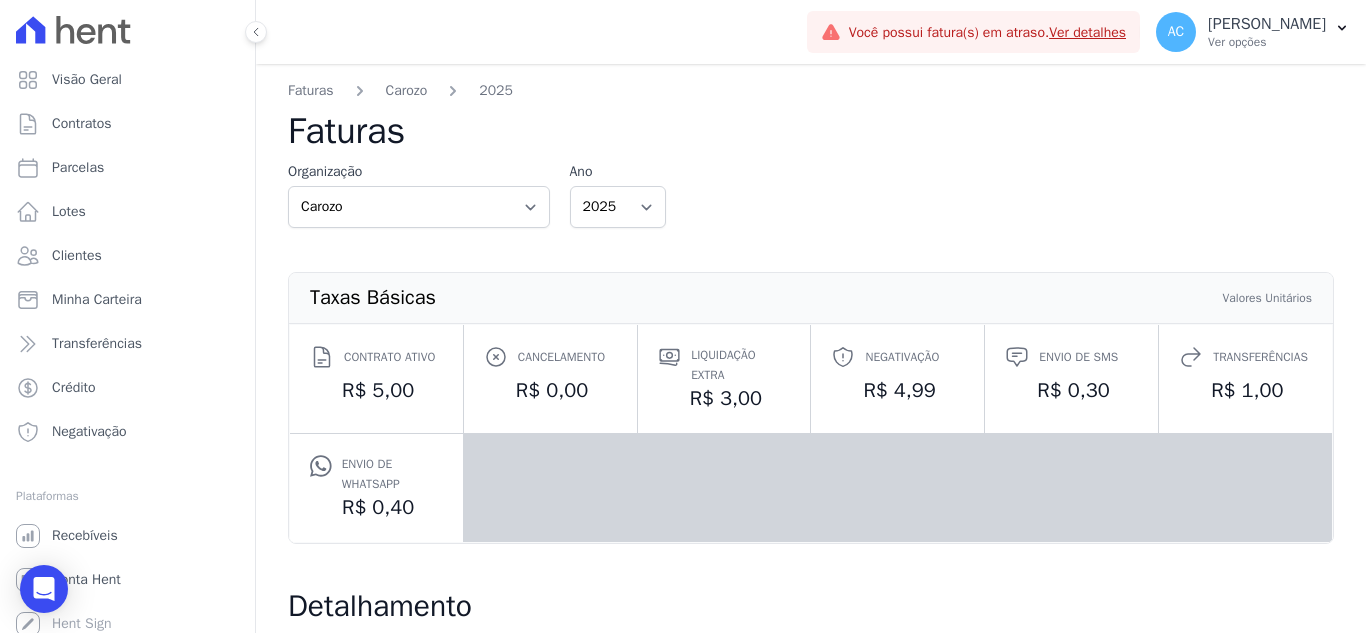 click on "Faturas" at bounding box center [311, 90] 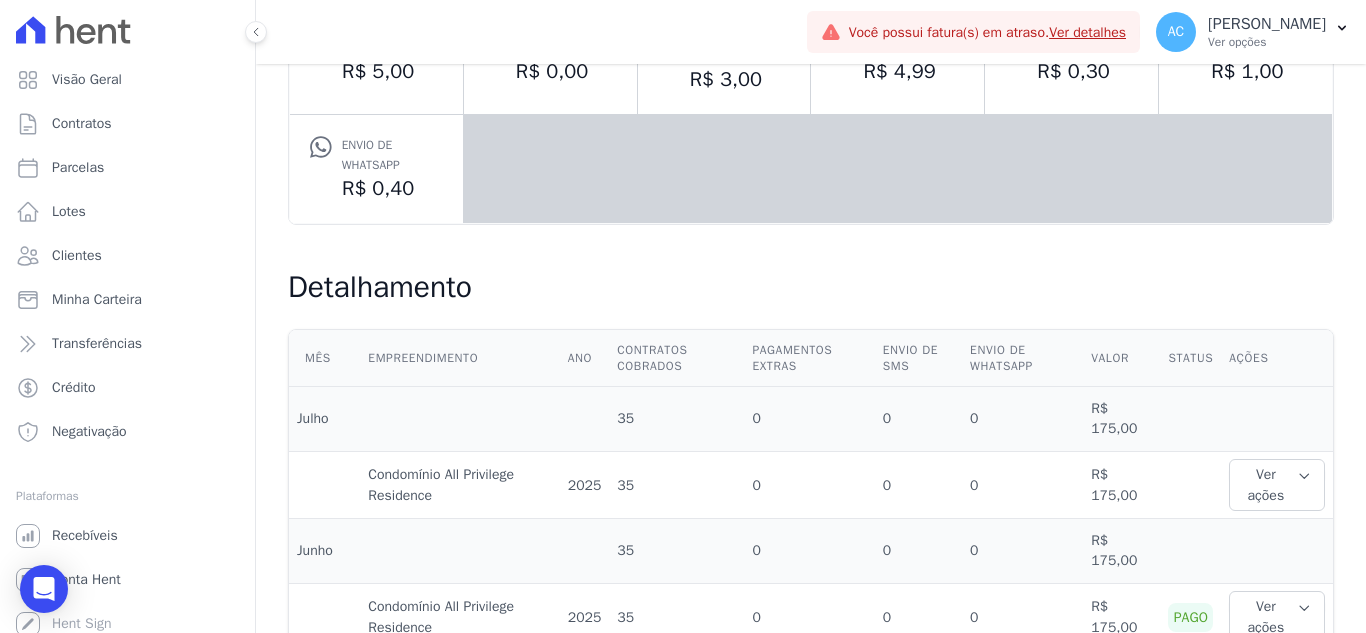 scroll, scrollTop: 334, scrollLeft: 0, axis: vertical 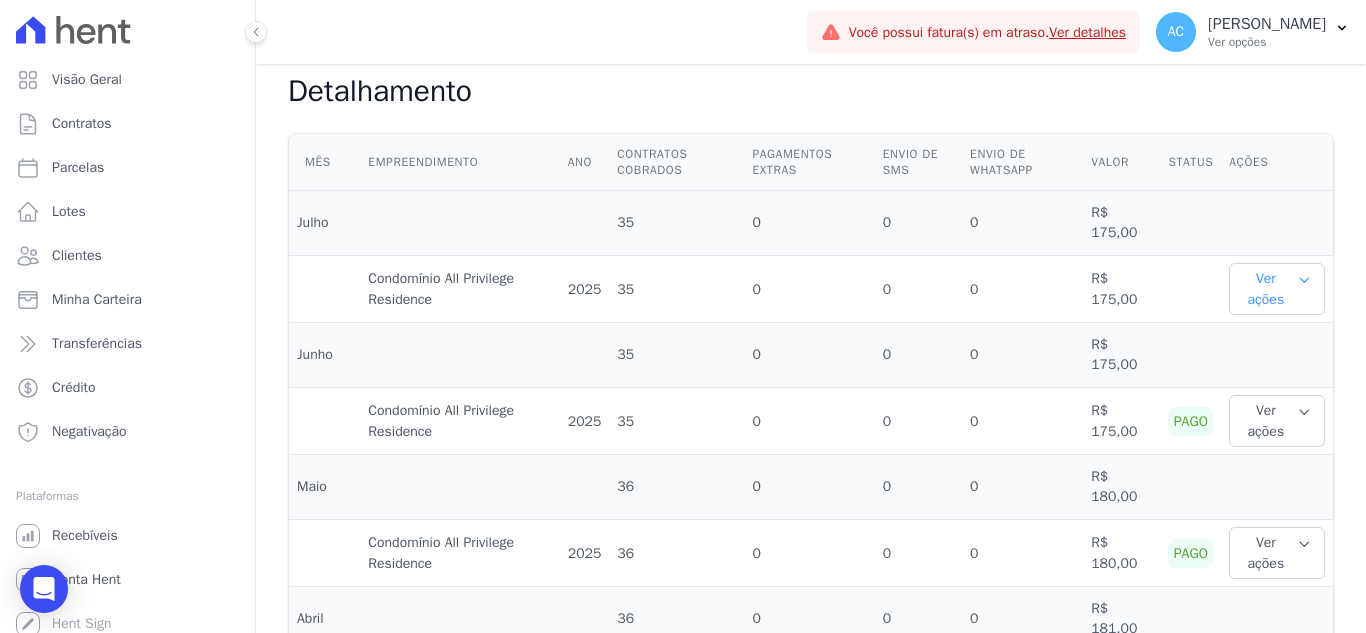 click on "Ver ações" at bounding box center (1277, 289) 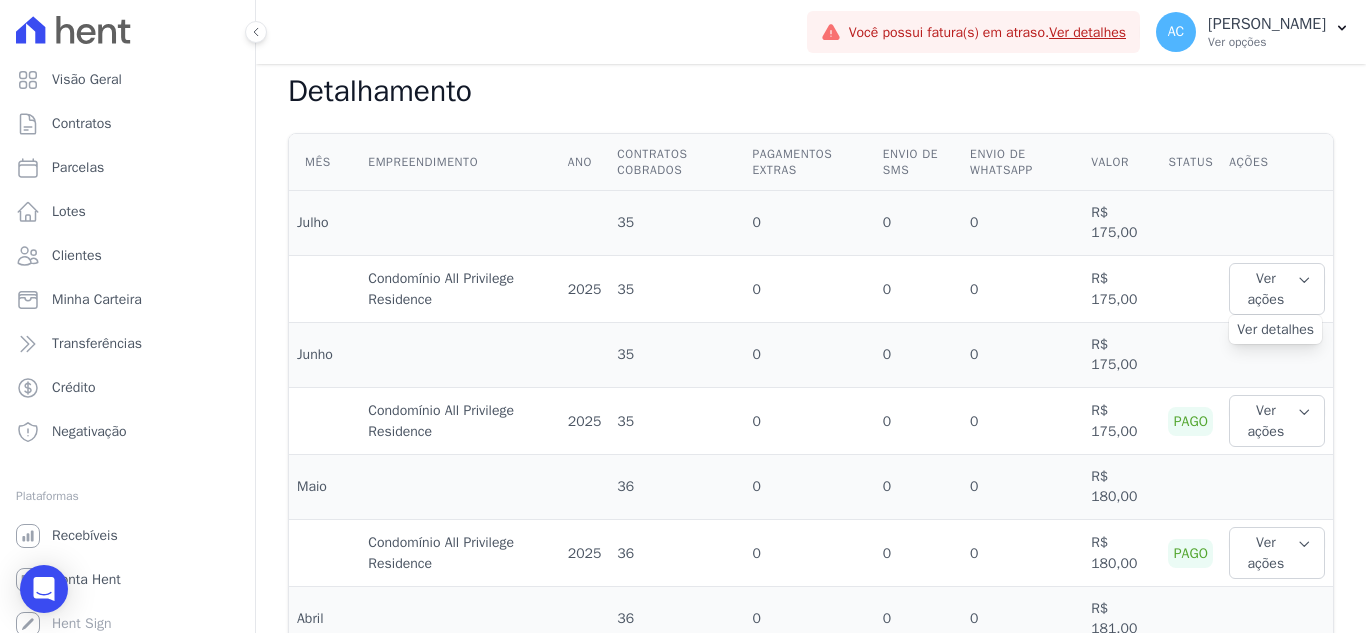 click on "Mês
Empreendimento
Ano
Contratos cobrados
Pagamentos extras
Envio de SMS
Envio de Whatsapp
Valor
Status
Ações
Julho
35
0" at bounding box center (811, 624) 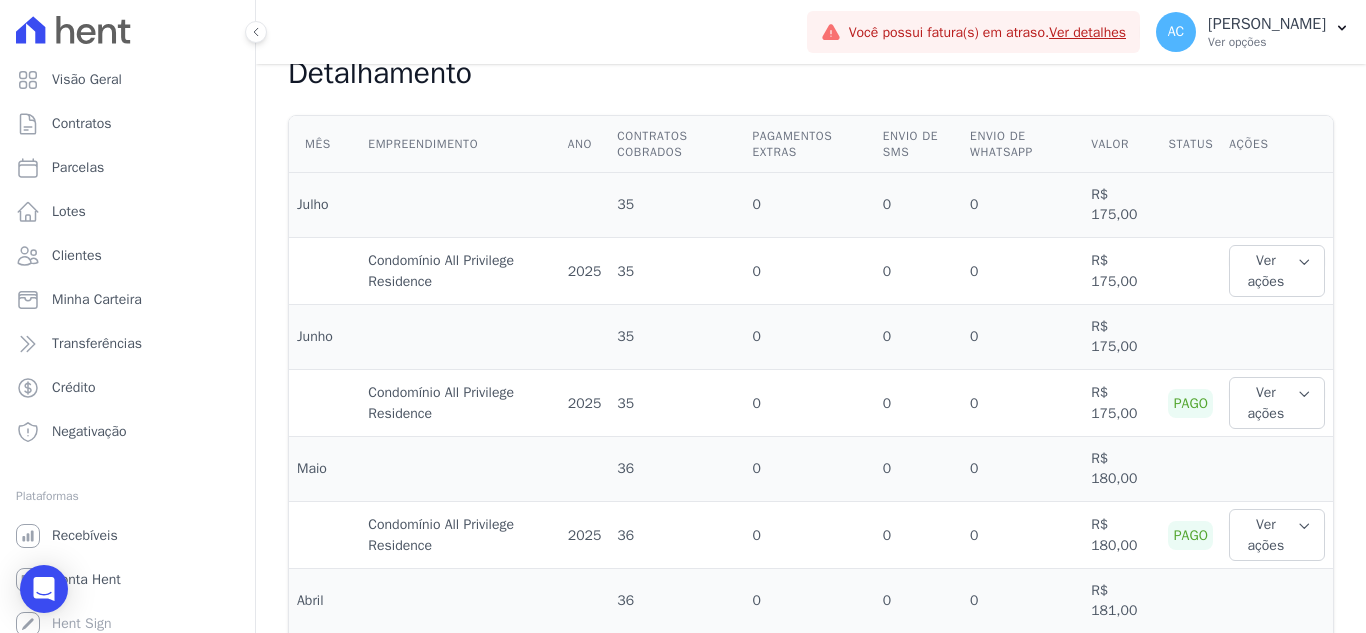 scroll, scrollTop: 187, scrollLeft: 0, axis: vertical 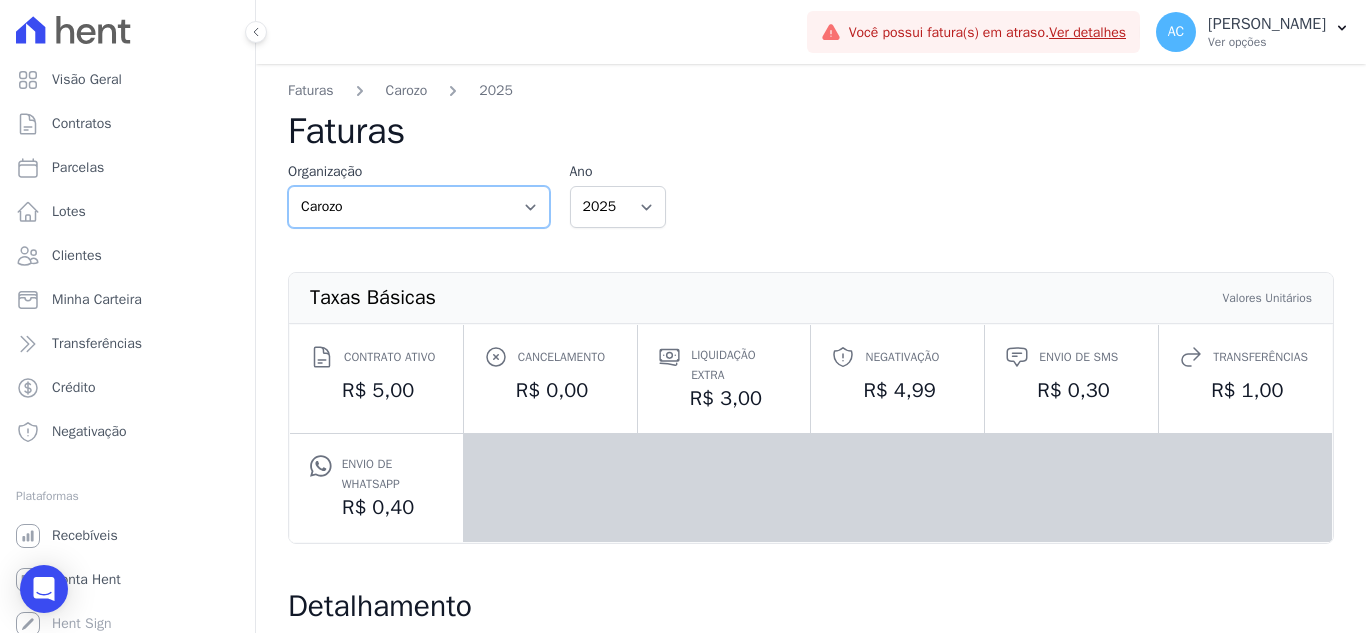 click on "Carozo" at bounding box center (419, 207) 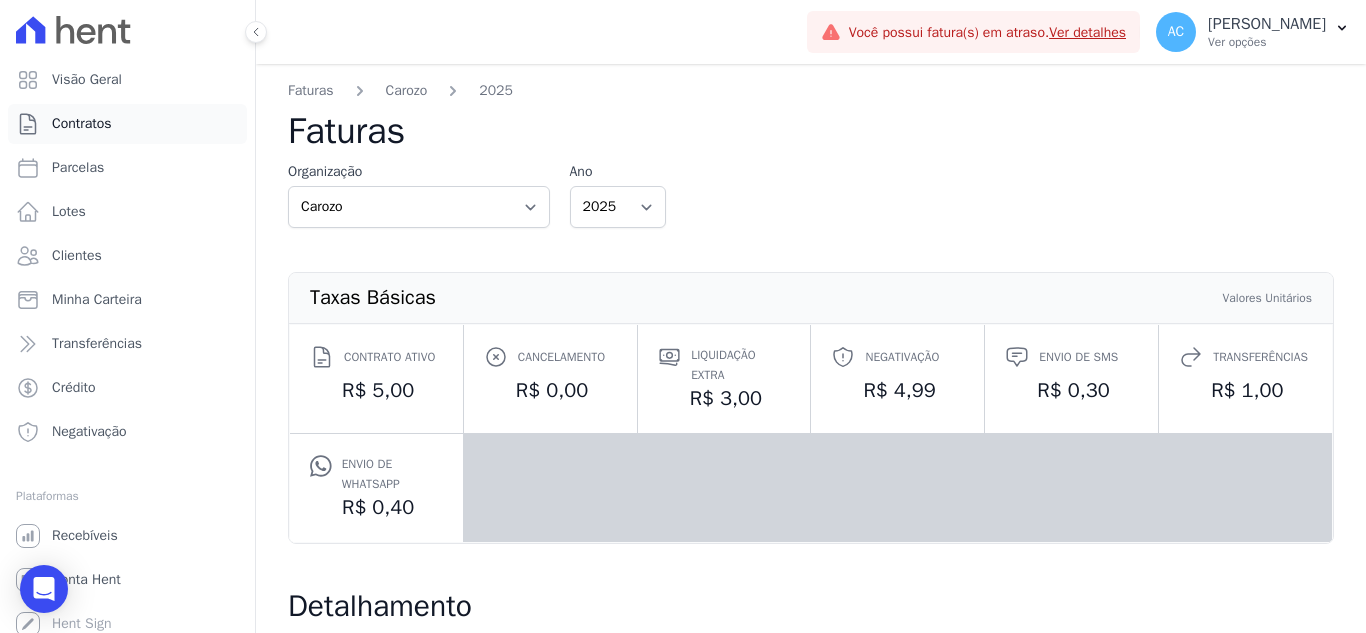 click on "Contratos" at bounding box center [82, 124] 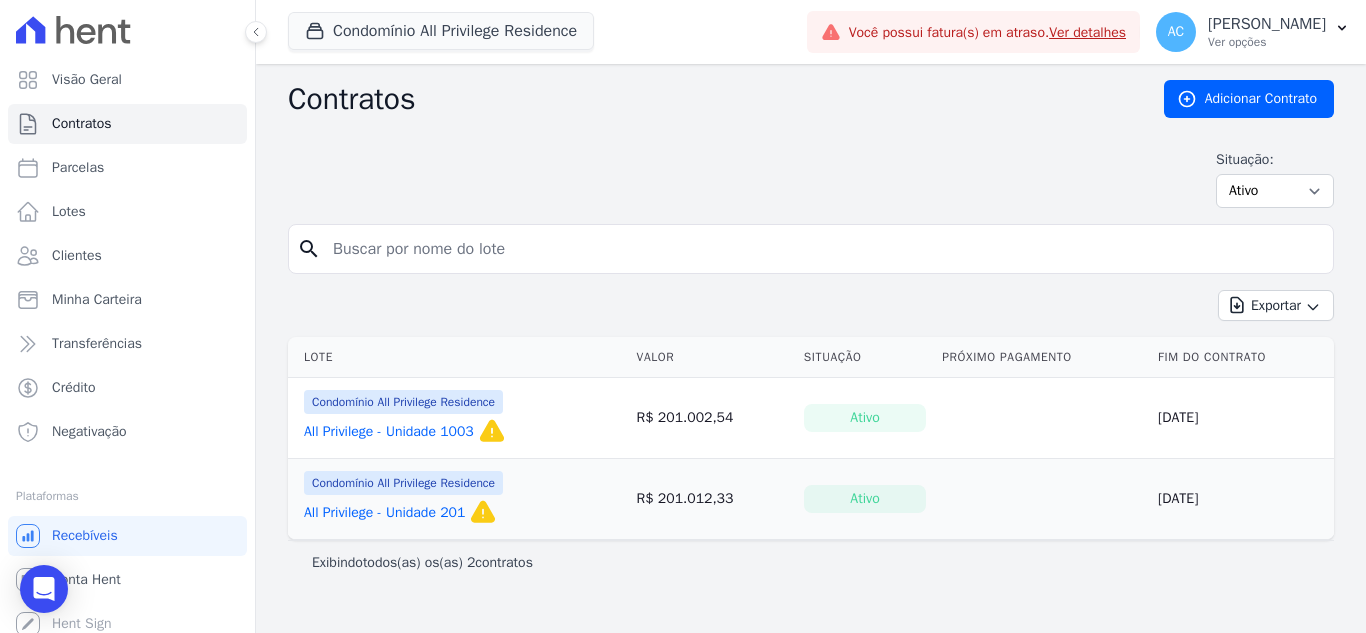 click on "Visão Geral
Contratos
Parcelas
Lotes
Clientes
Minha Carteira
Transferências
Crédito
Negativação" at bounding box center (127, 256) 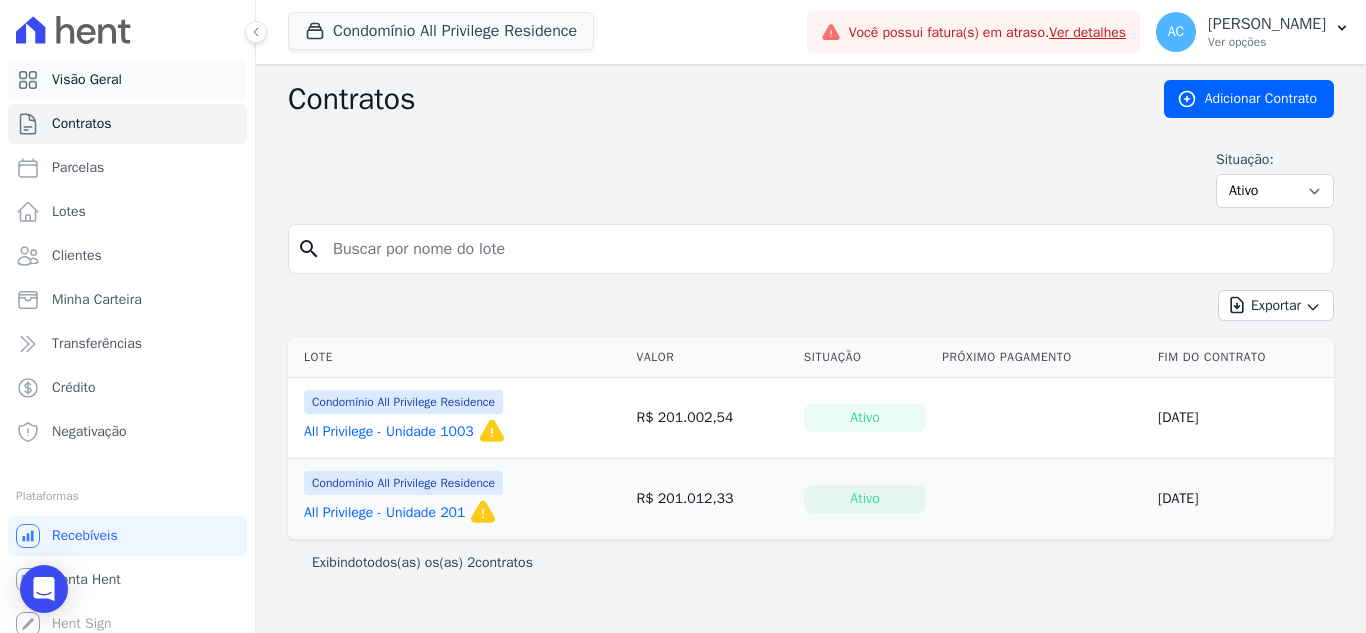 click on "Visão Geral" at bounding box center (127, 80) 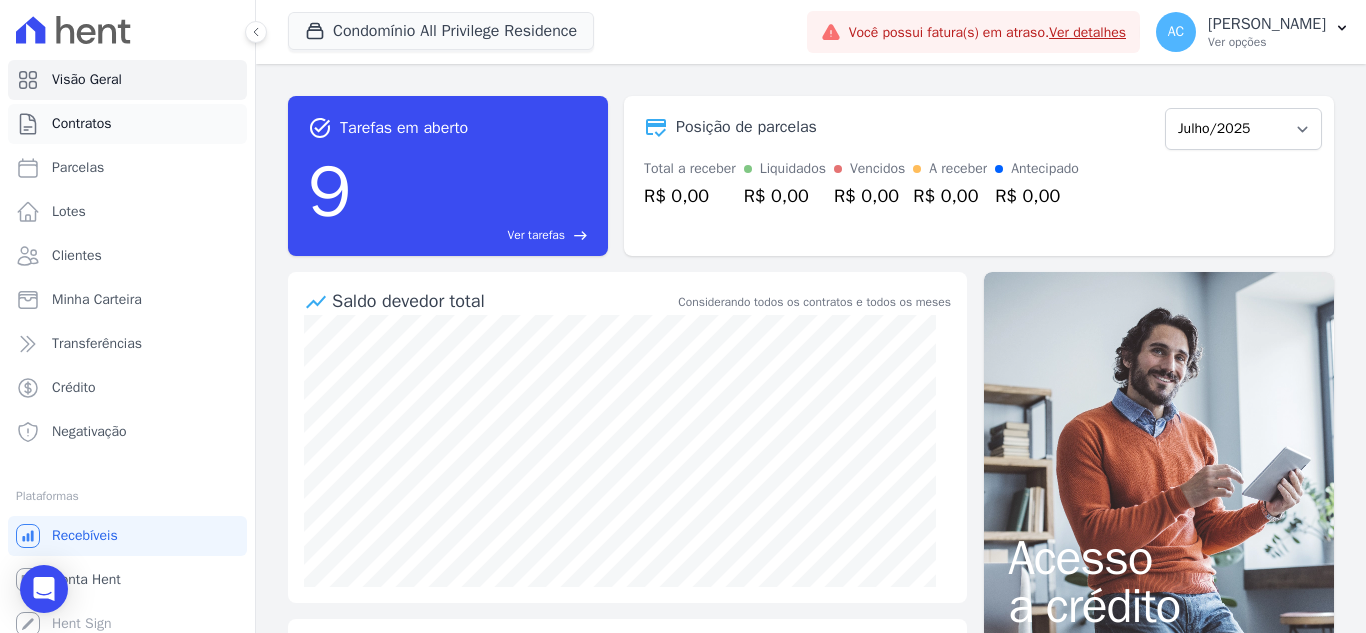 click on "Contratos" at bounding box center [127, 124] 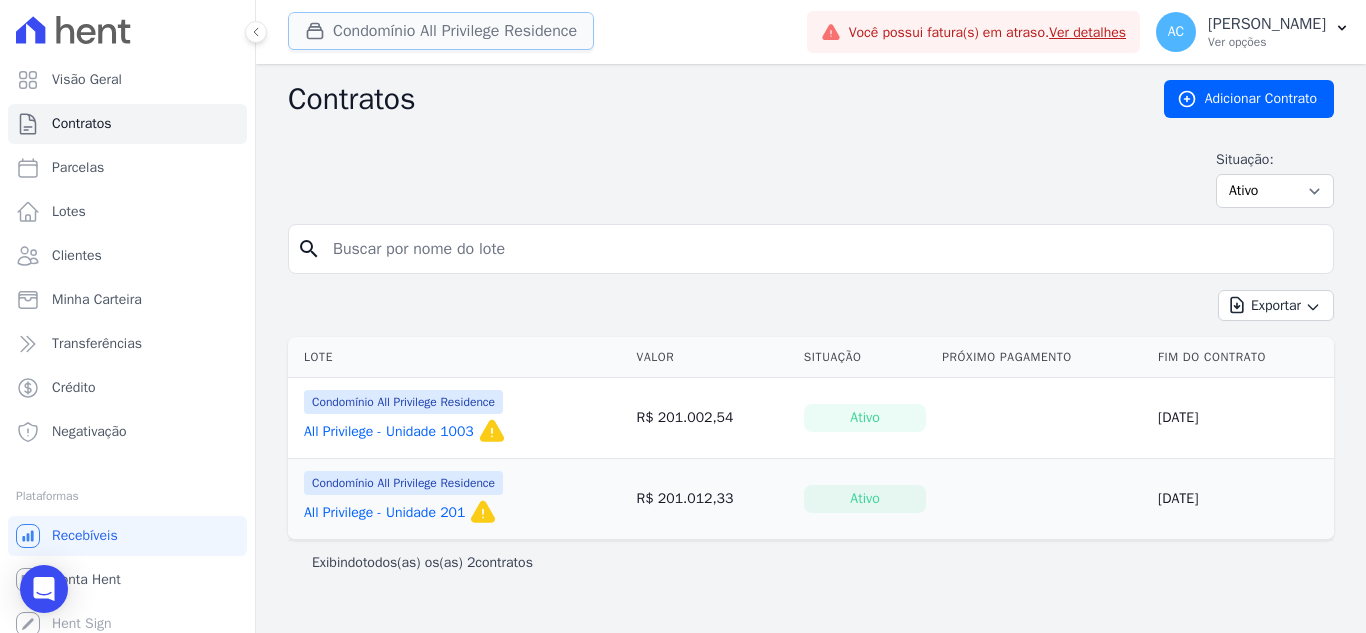click on "Condomínio All Privilege Residence" at bounding box center (441, 31) 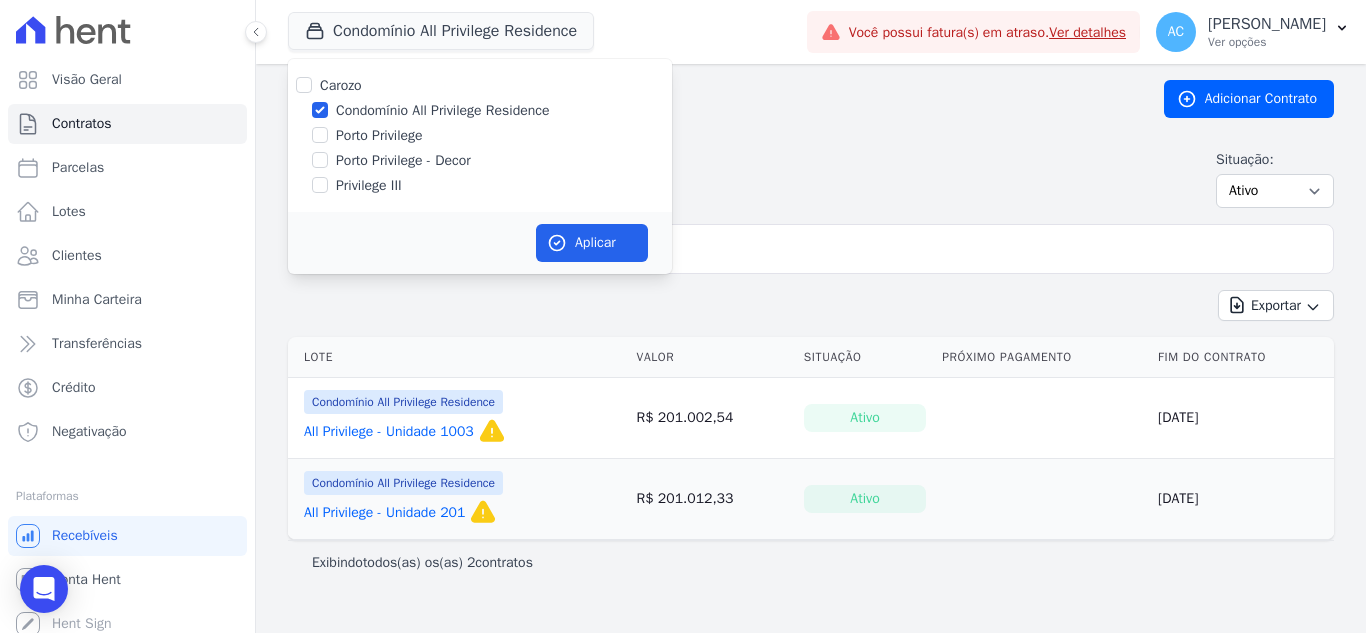 click on "Contratos
Adicionar Contrato
Situação:
Ativo
Todos
Pausado
Distratado
Rascunho
Expirado
Encerrado
search
Exportar
Exportar PDF
Exportar CSV
Exportar Fichas
Lote
Valor
Situação
Próximo Pagamento" at bounding box center (811, 348) 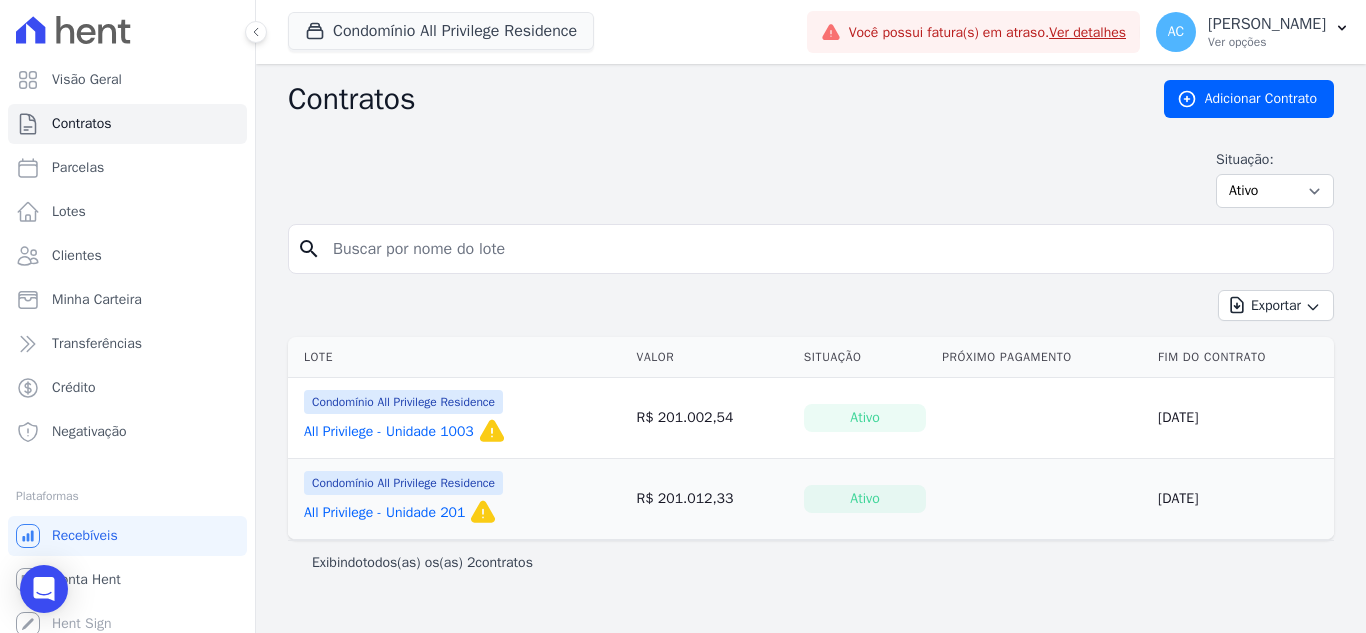 click on "Contratos
Adicionar Contrato
Situação:
Ativo
Todos
Pausado
Distratado
Rascunho
Expirado
Encerrado
search
Exportar
Exportar PDF
Exportar CSV
Exportar Fichas
Lote
Valor
Situação
Próximo Pagamento" at bounding box center [811, 348] 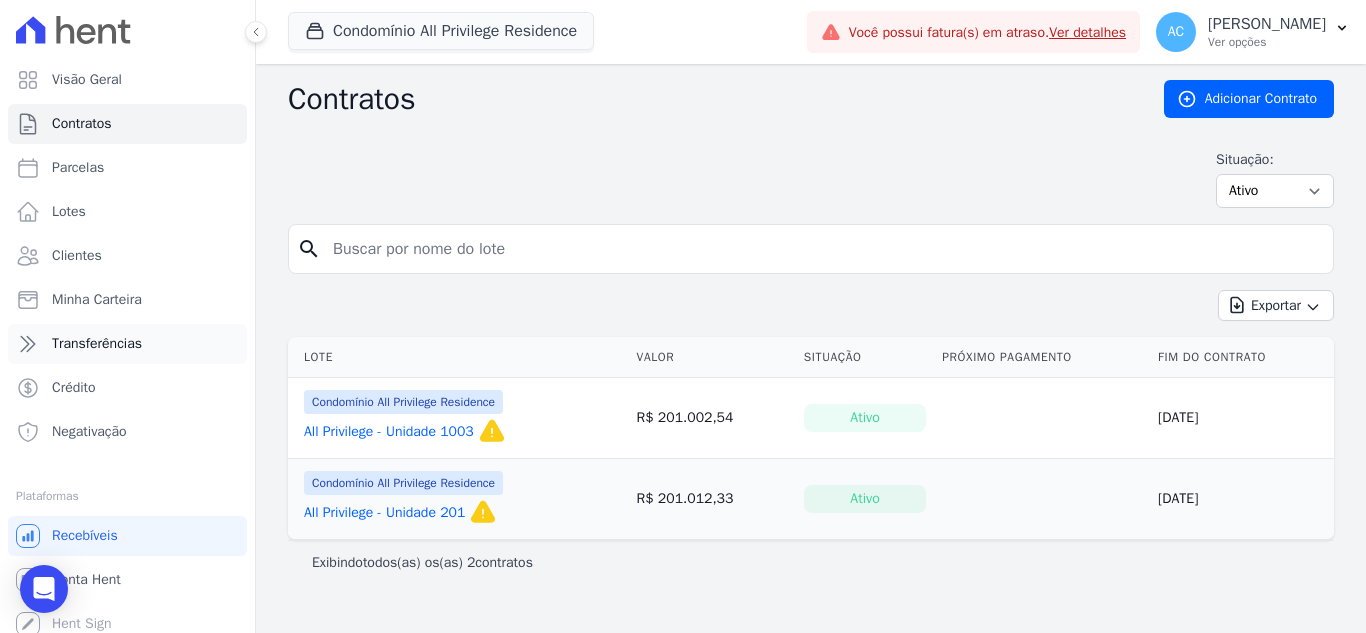 click on "Transferências" at bounding box center [127, 344] 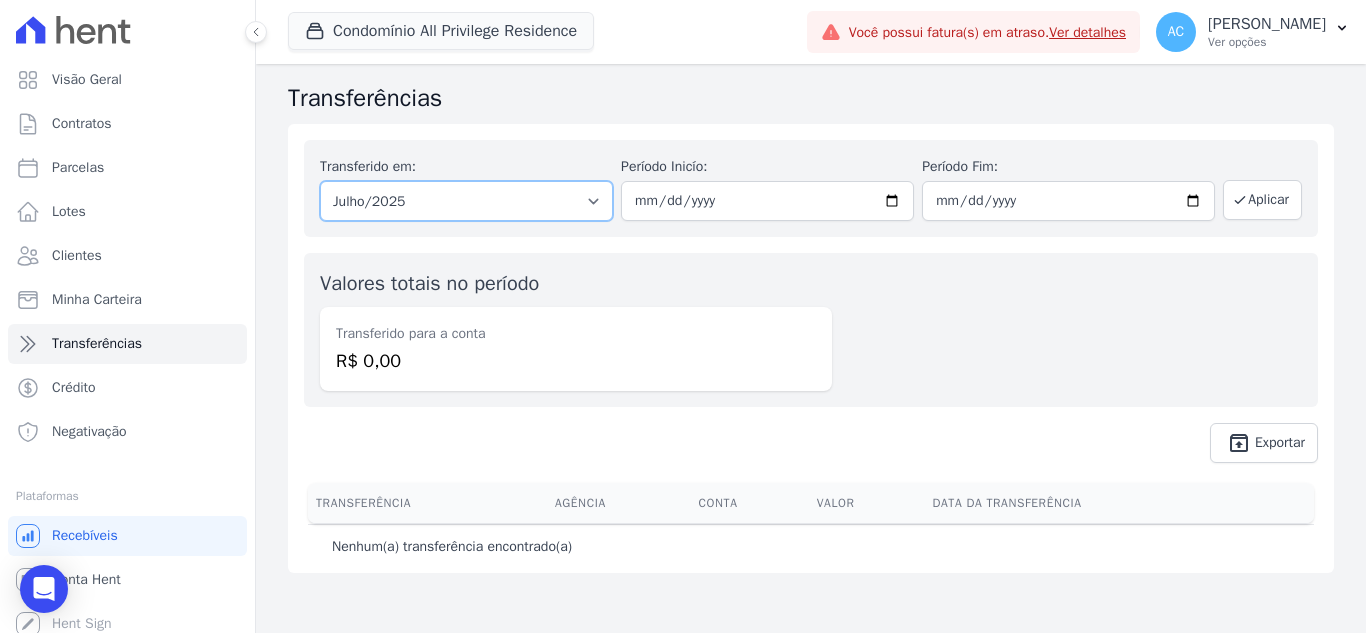 click on "Todos os meses
Julho/2022
Agosto/2022
Setembro/2022
Outubro/2022
Novembro/2022
Dezembro/2022
Janeiro/2023
Fevereiro/2023
Março/2023
Abril/2023
Maio/2023
Junho/2023
Julho/2023
Agosto/2023
Setembro/2023
Outubro/2023
Novembro/2023
Dezembro/2023
Janeiro/2024
Fevereiro/2024
Março/2024
Abril/2024
Maio/2024
Junho/2024
Julho/2024
Agosto/2024
Setembro/2024
Outubro/2024
Novembro/2024
Dezembro/2024
Janeiro/2025
Fevereiro/2025
Março/2025
Abril/2025
Julho/2025" at bounding box center [466, 201] 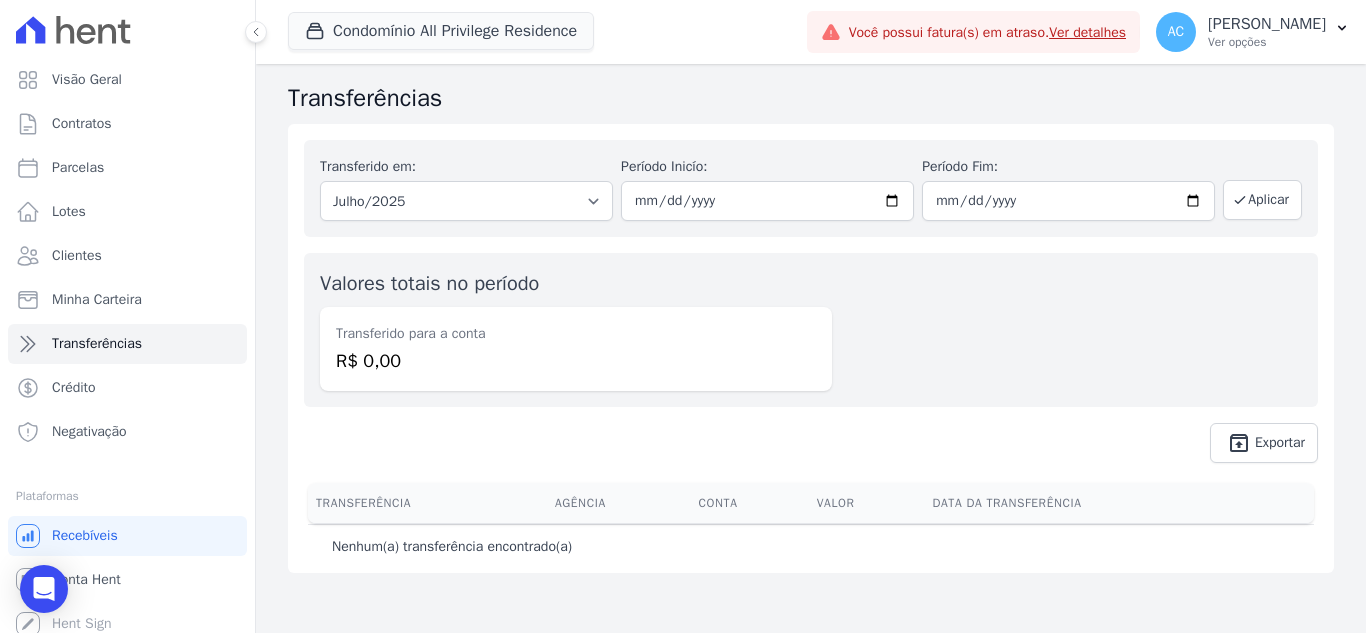 click on "Valores totais no período
Transferido para a conta
R$ 0,00" at bounding box center (576, 330) 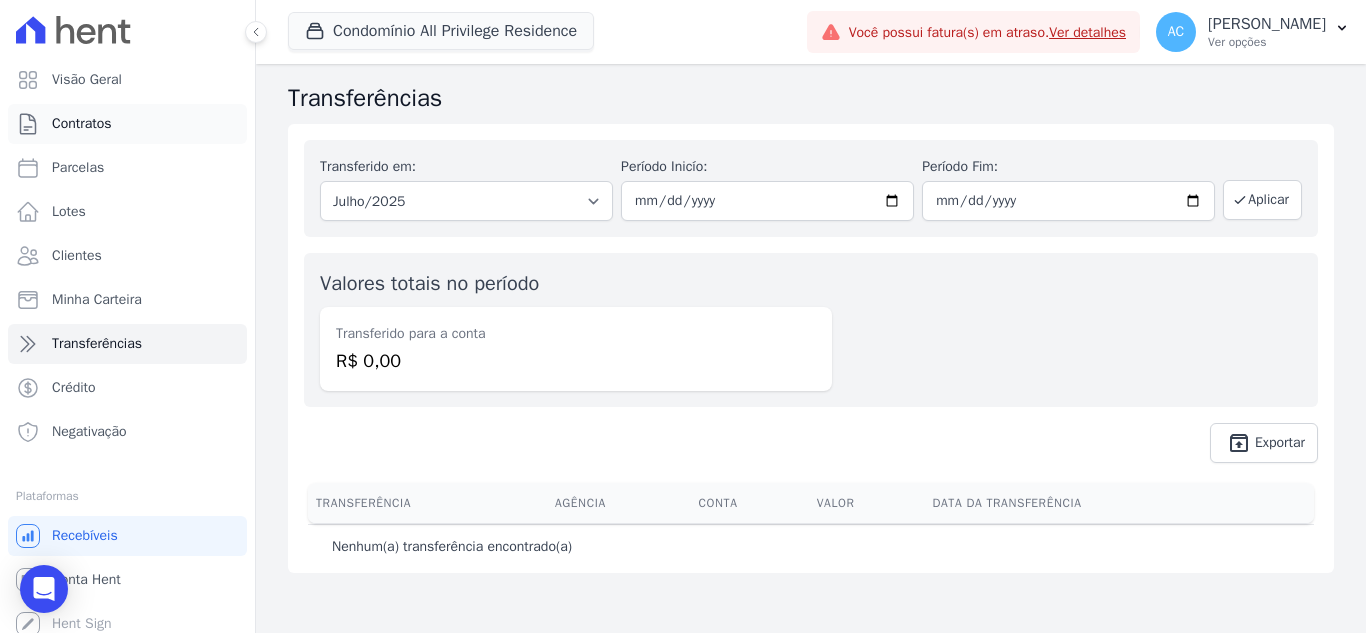 click on "Contratos" at bounding box center [127, 124] 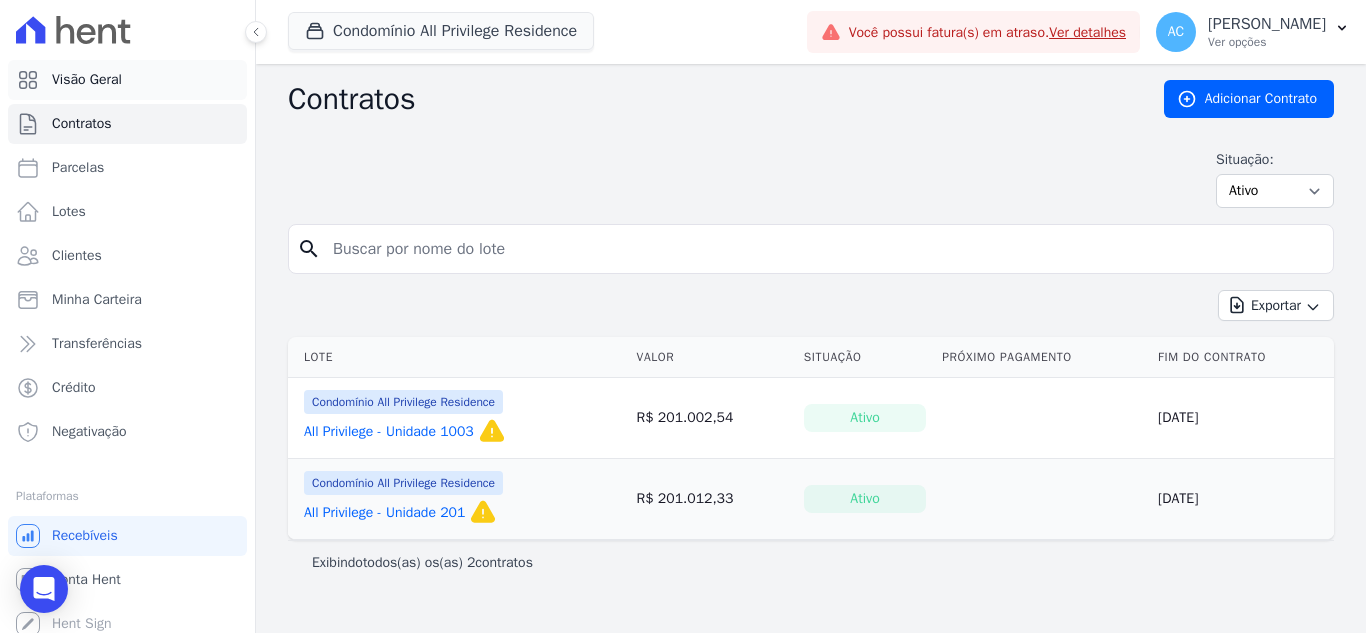 click on "Visão Geral" at bounding box center [87, 80] 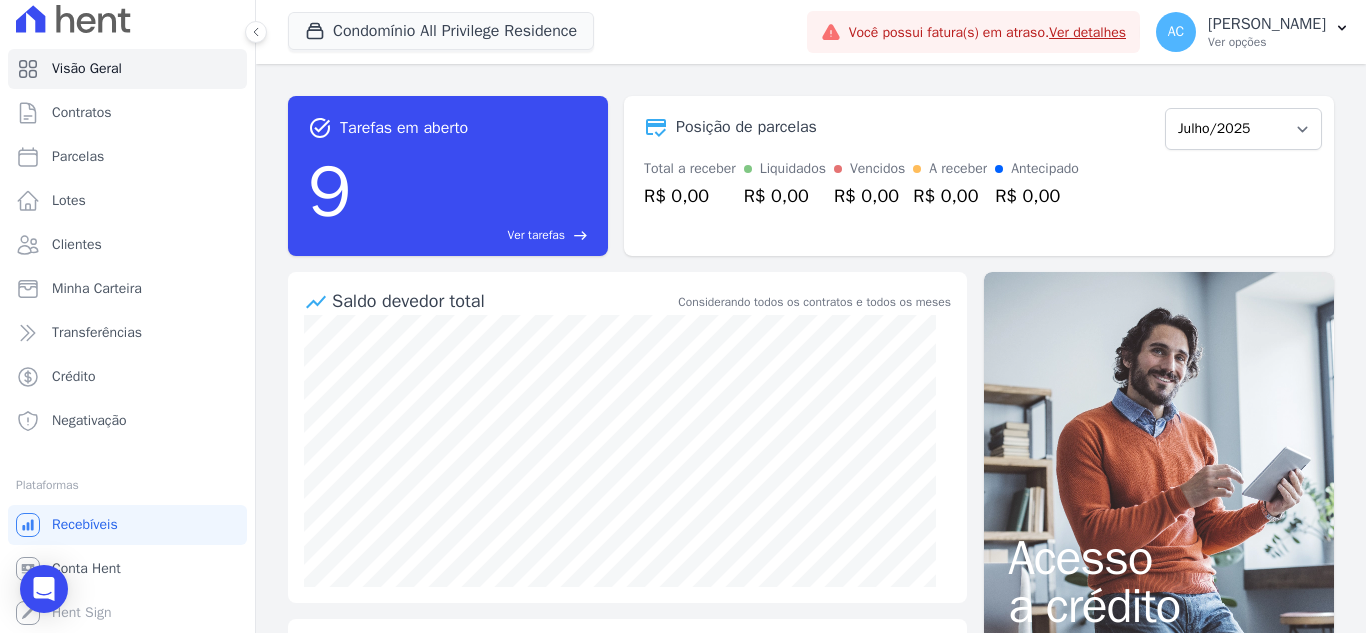 scroll, scrollTop: 0, scrollLeft: 0, axis: both 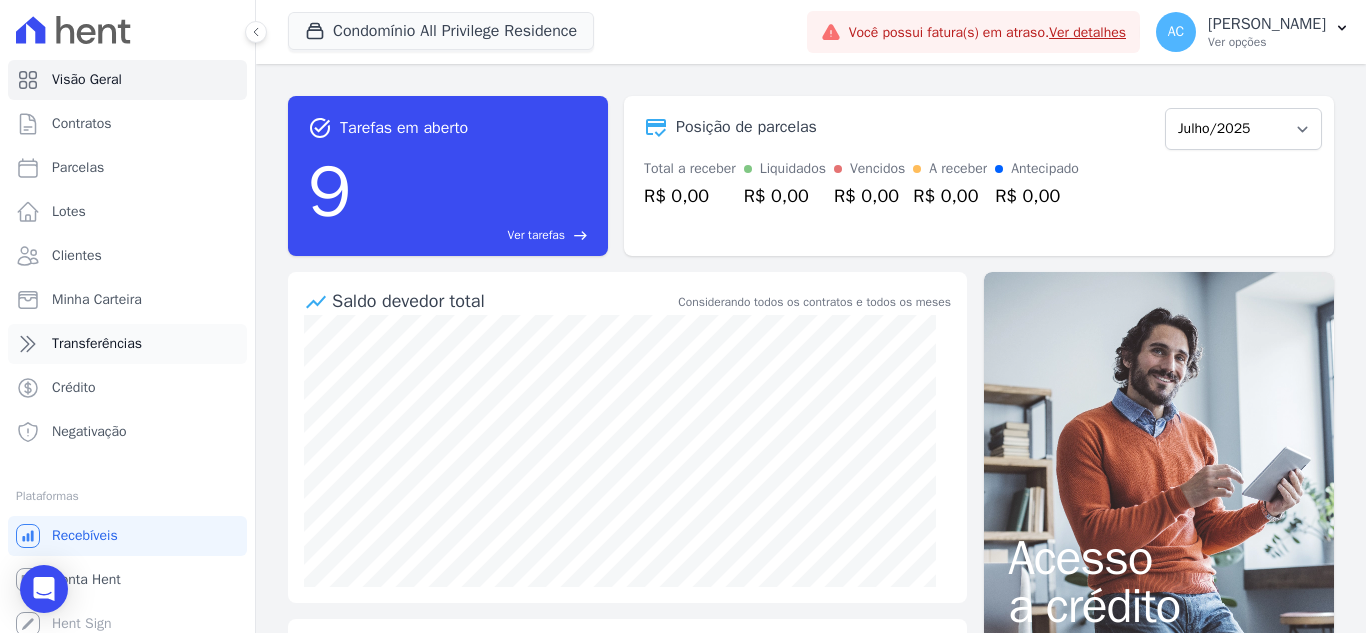 click on "Transferências" at bounding box center [97, 344] 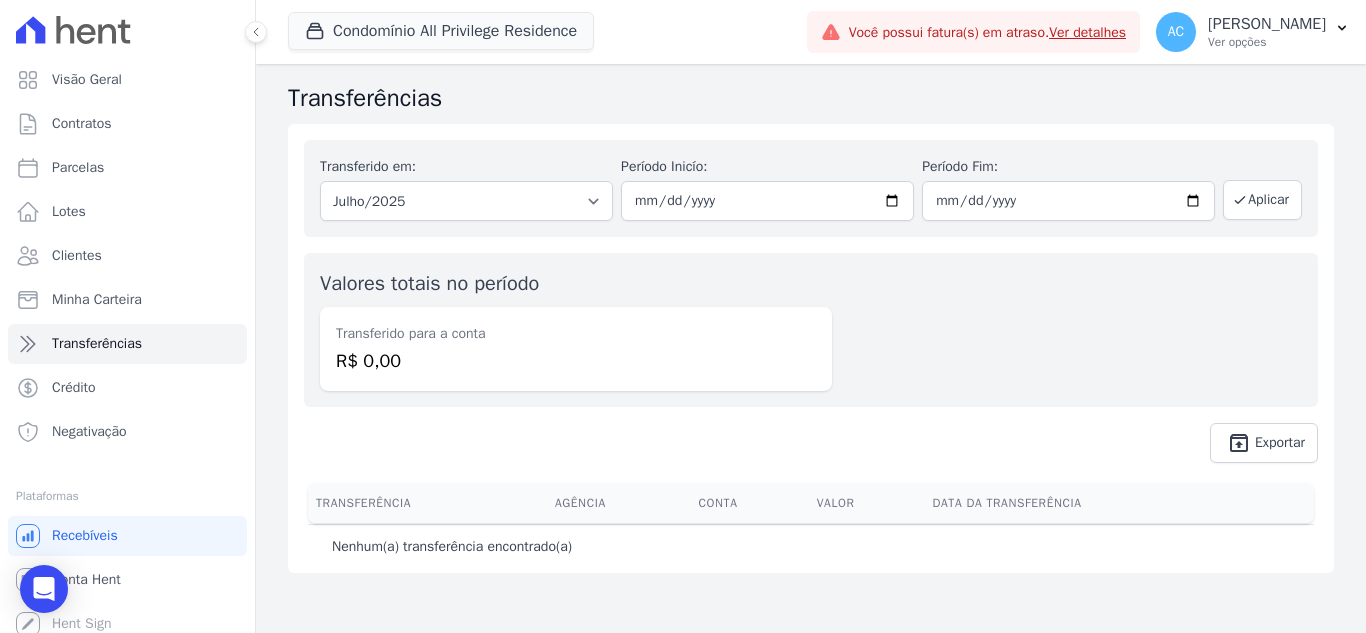 click on "Ver detalhes" at bounding box center [1087, 32] 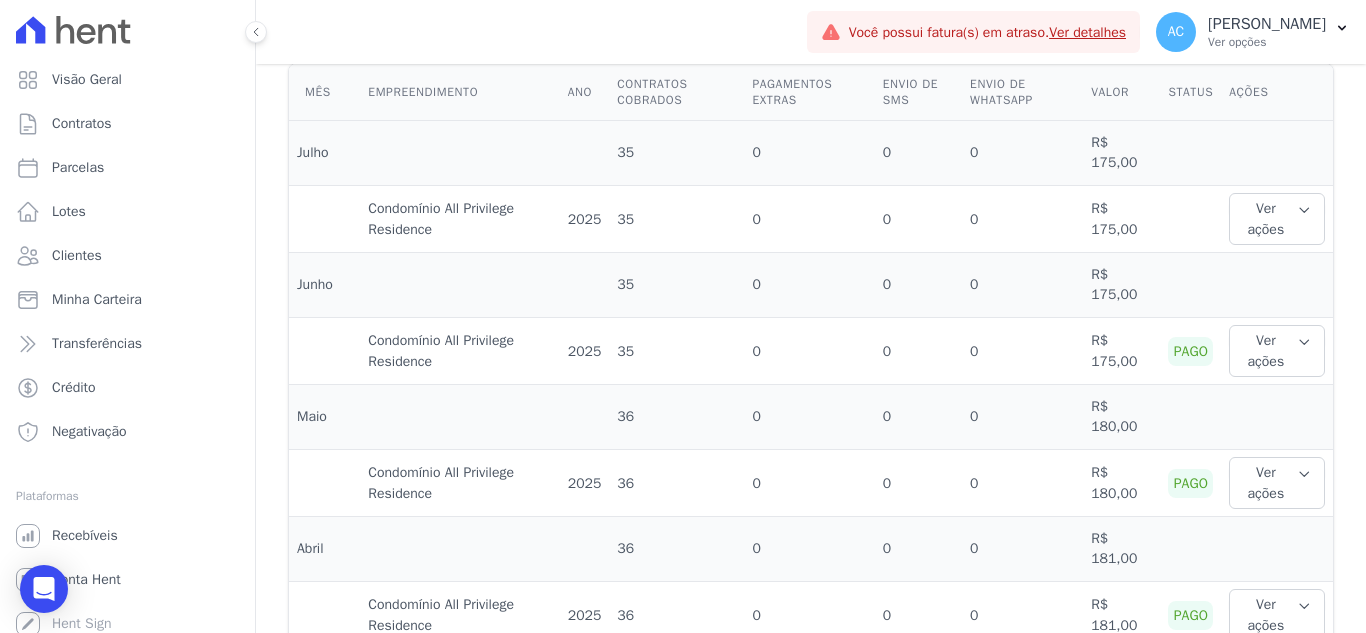 scroll, scrollTop: 612, scrollLeft: 0, axis: vertical 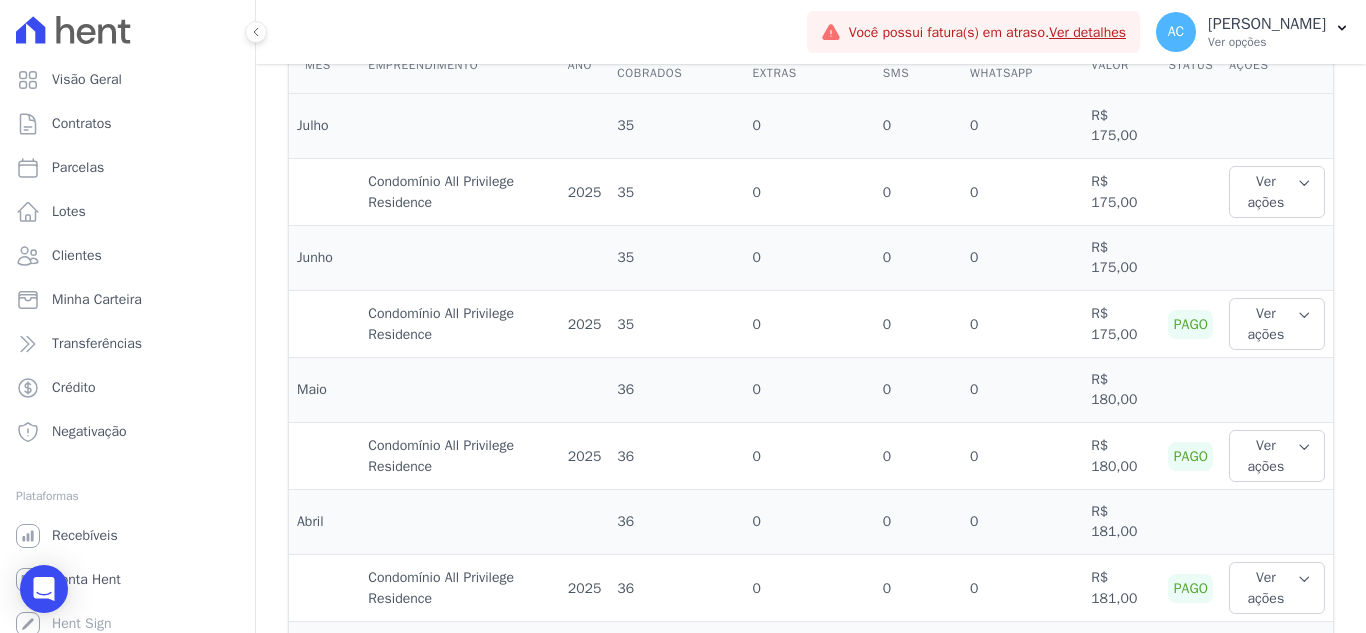 click on "Ver ações
Ver detalhes
Ver boleto
Nota fiscal eletrônica" at bounding box center [1277, 324] 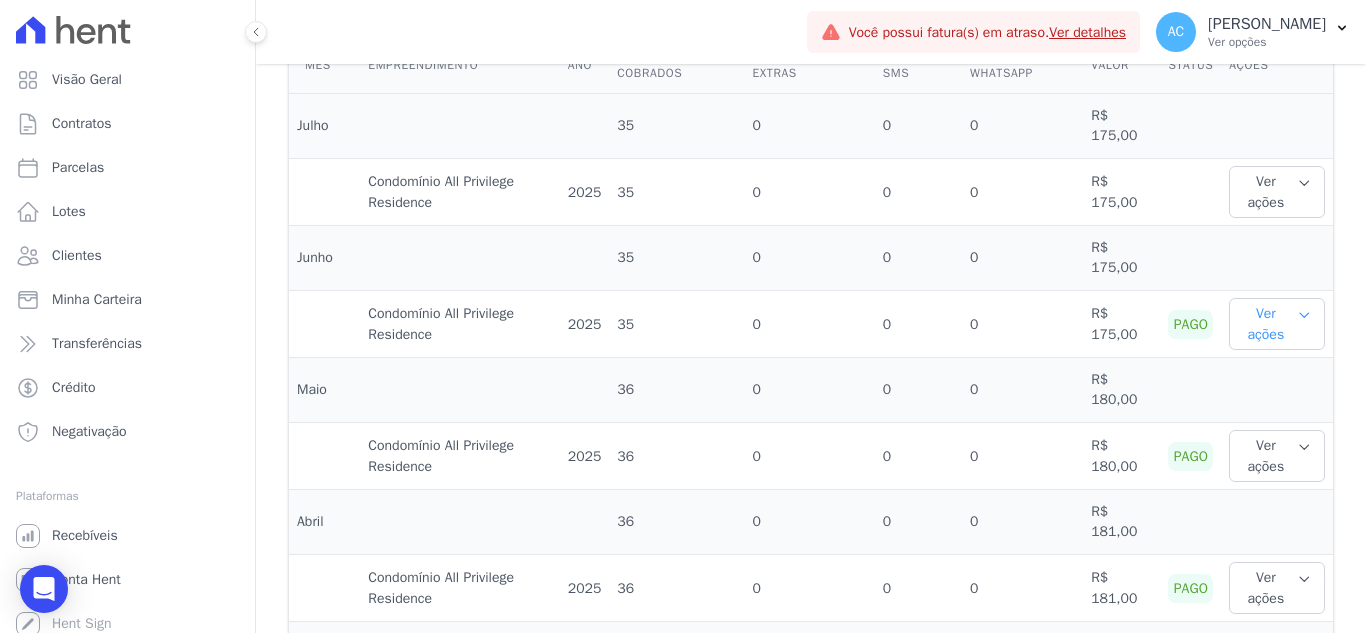 click on "Ver ações" at bounding box center [1277, 324] 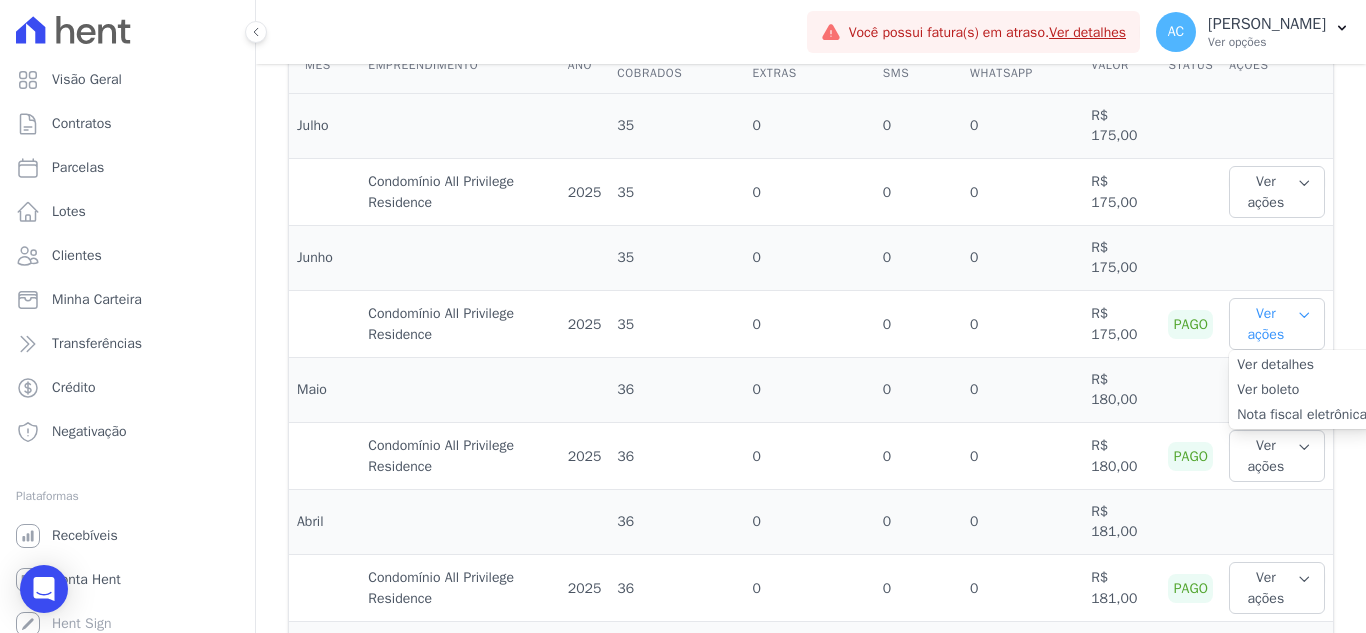 click on "Ver ações" at bounding box center [1277, 324] 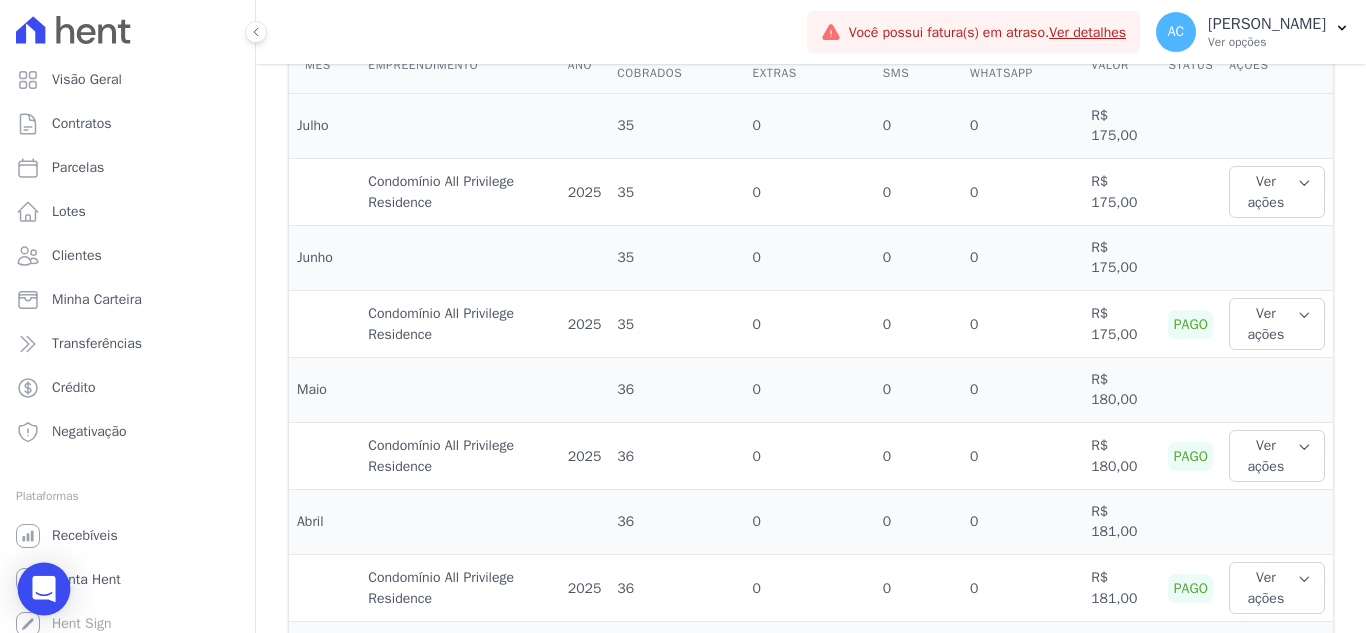click 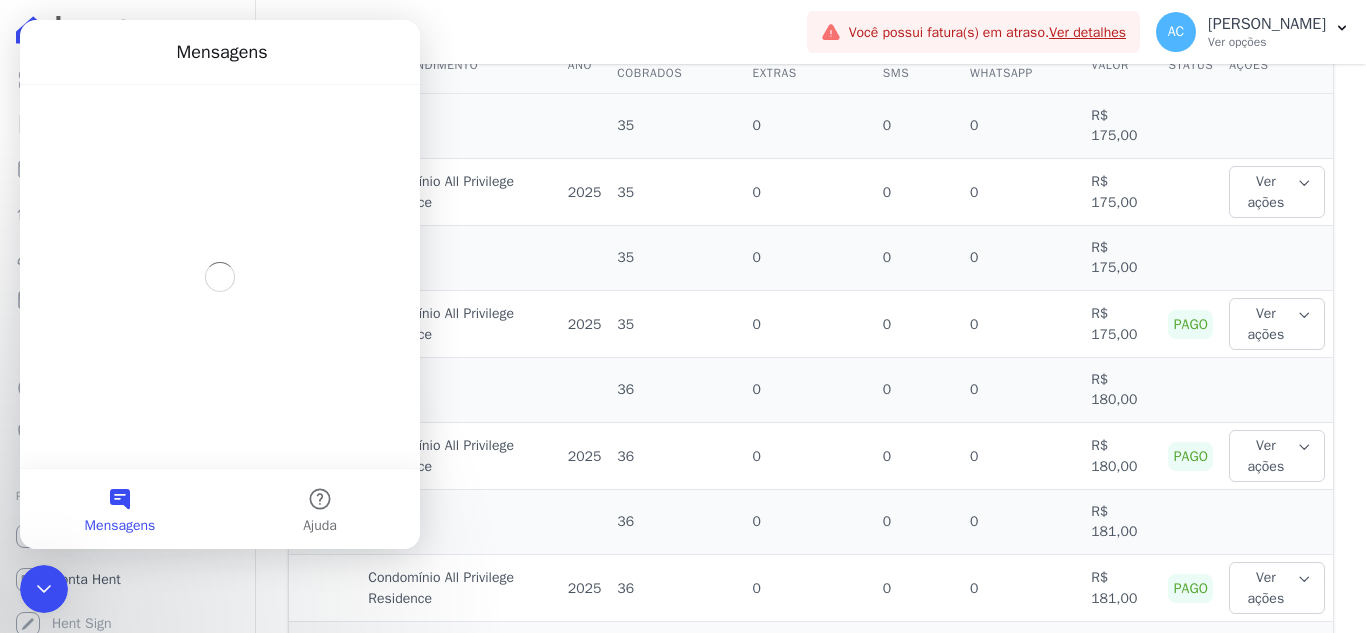 scroll, scrollTop: 0, scrollLeft: 0, axis: both 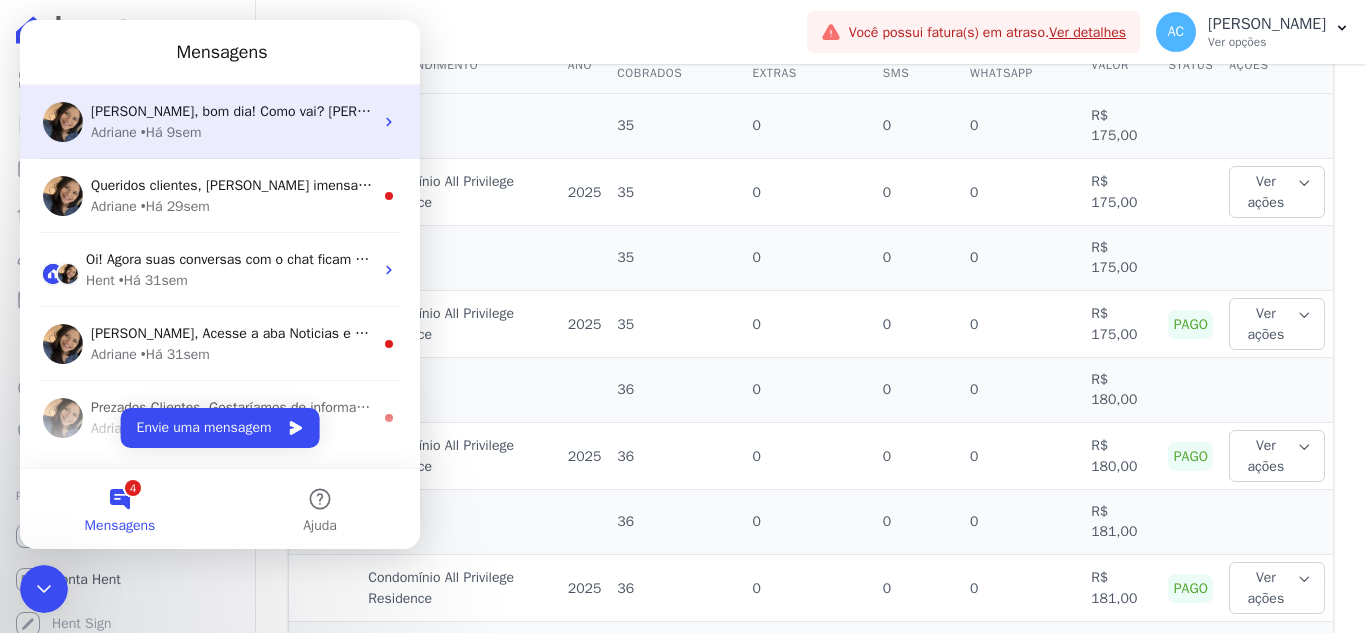 click on "Olá Andreza, bom dia! Como vai?   Andreza, assuntos relacionados ao financeiro, poderá entrar em contato com a Sarah, através:  E-mail: financeiro@e-arke.com Whatsapp: (11)91368-3786   Obrigada! = )" at bounding box center (830, 111) 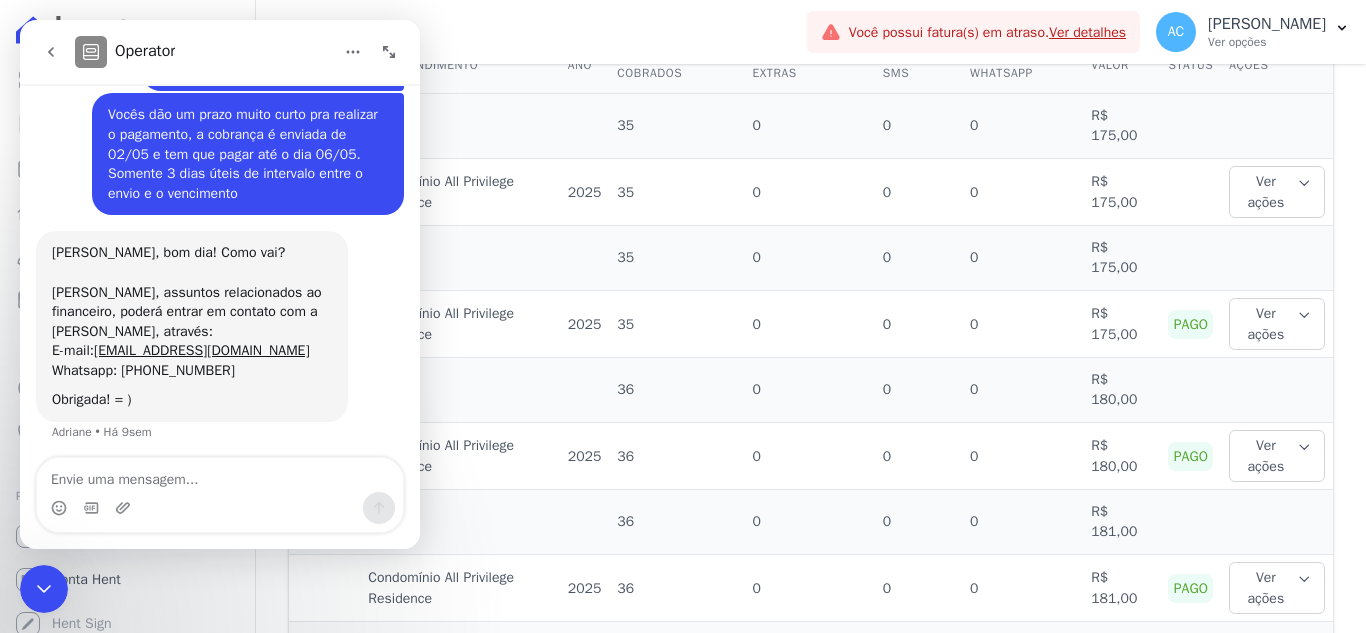 scroll, scrollTop: 340, scrollLeft: 0, axis: vertical 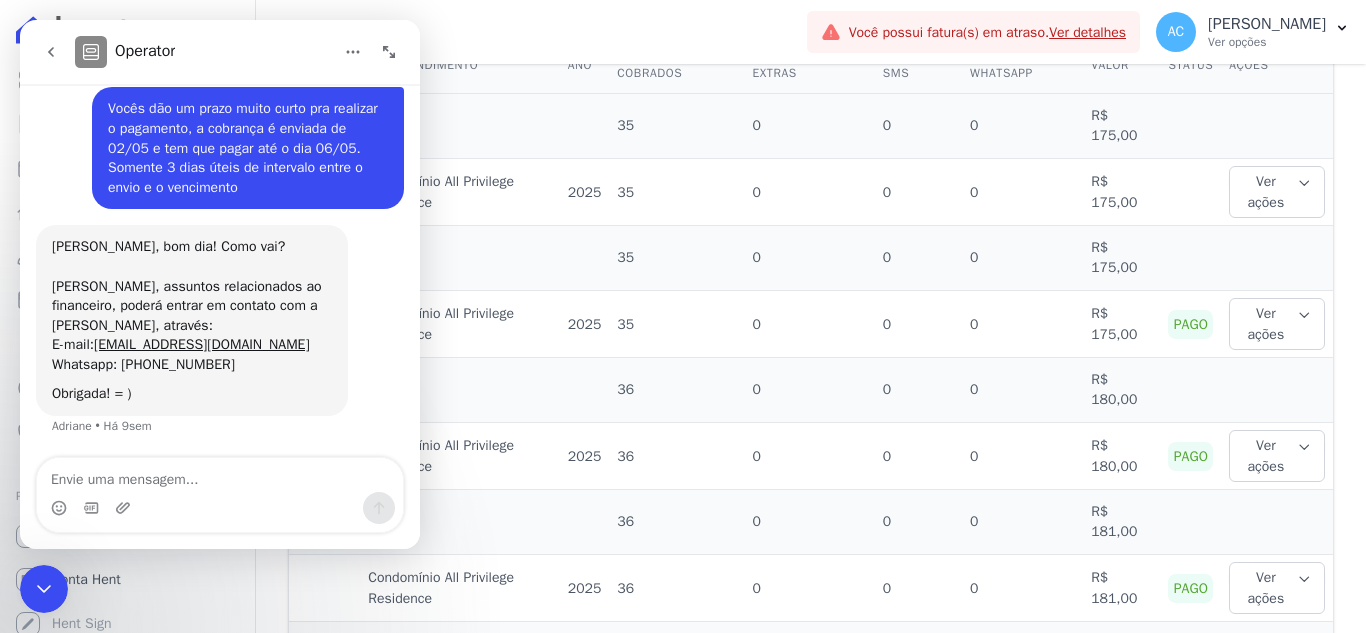 click at bounding box center (51, 52) 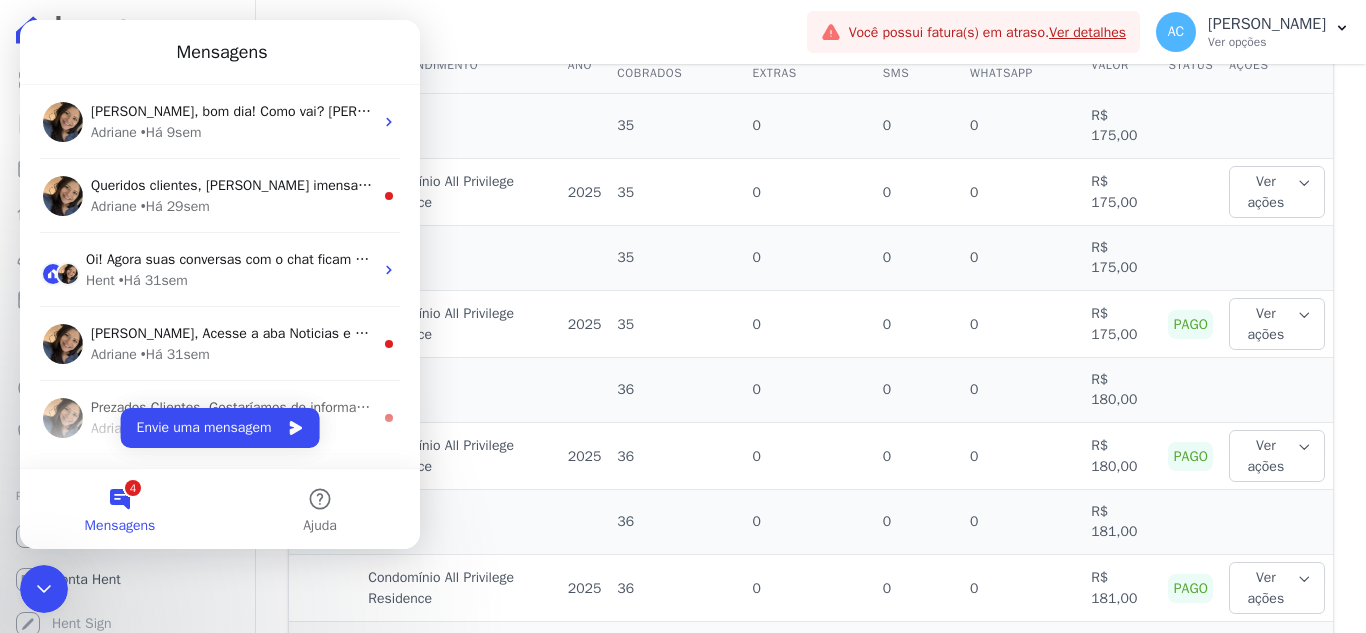 click on "2025" at bounding box center (585, 192) 